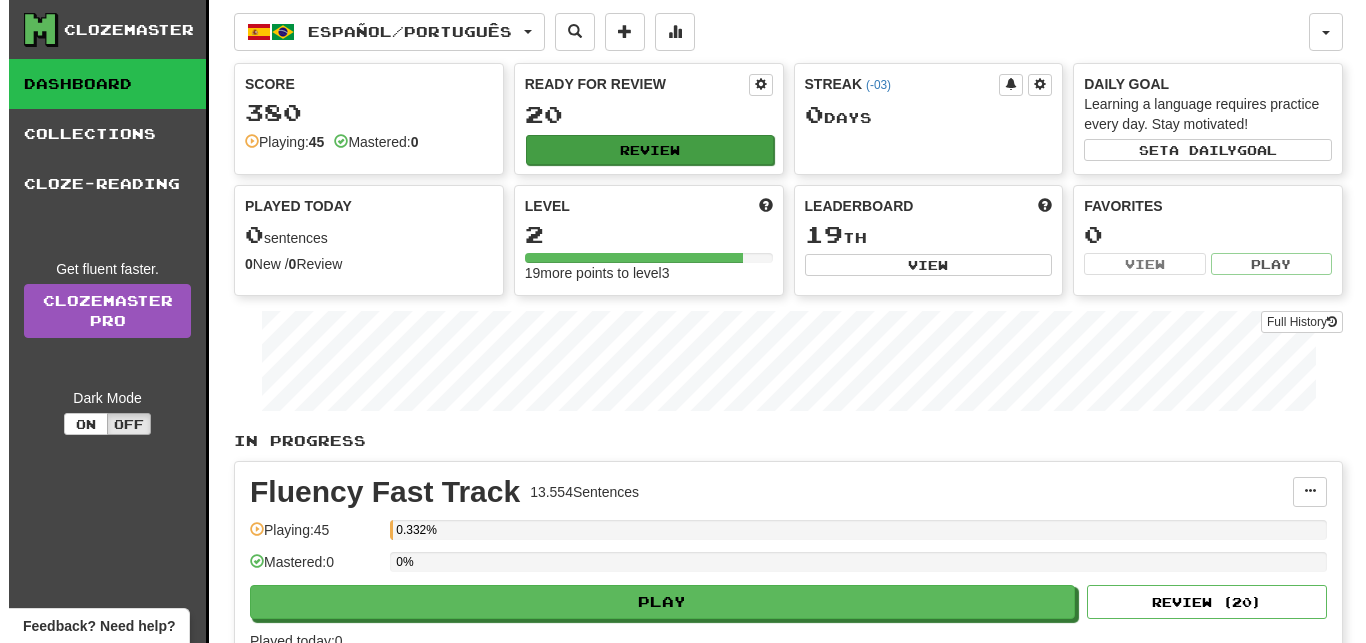 scroll, scrollTop: 0, scrollLeft: 0, axis: both 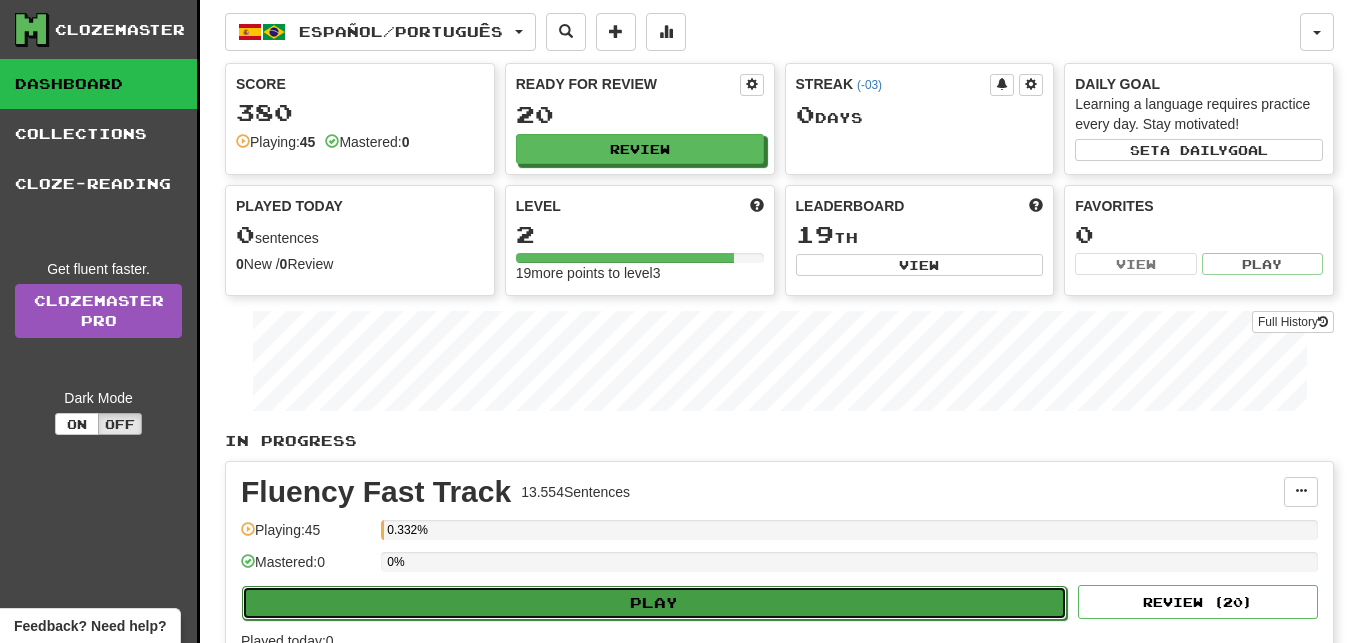 click on "Play" at bounding box center (654, 603) 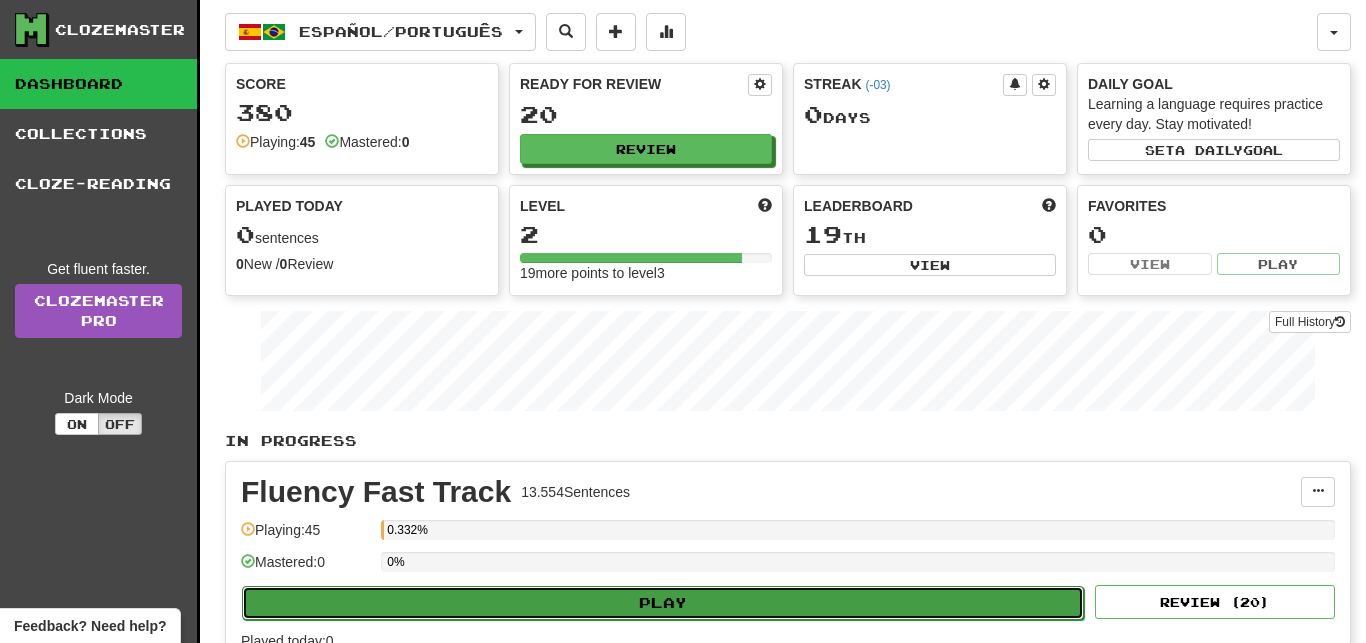 select on "**" 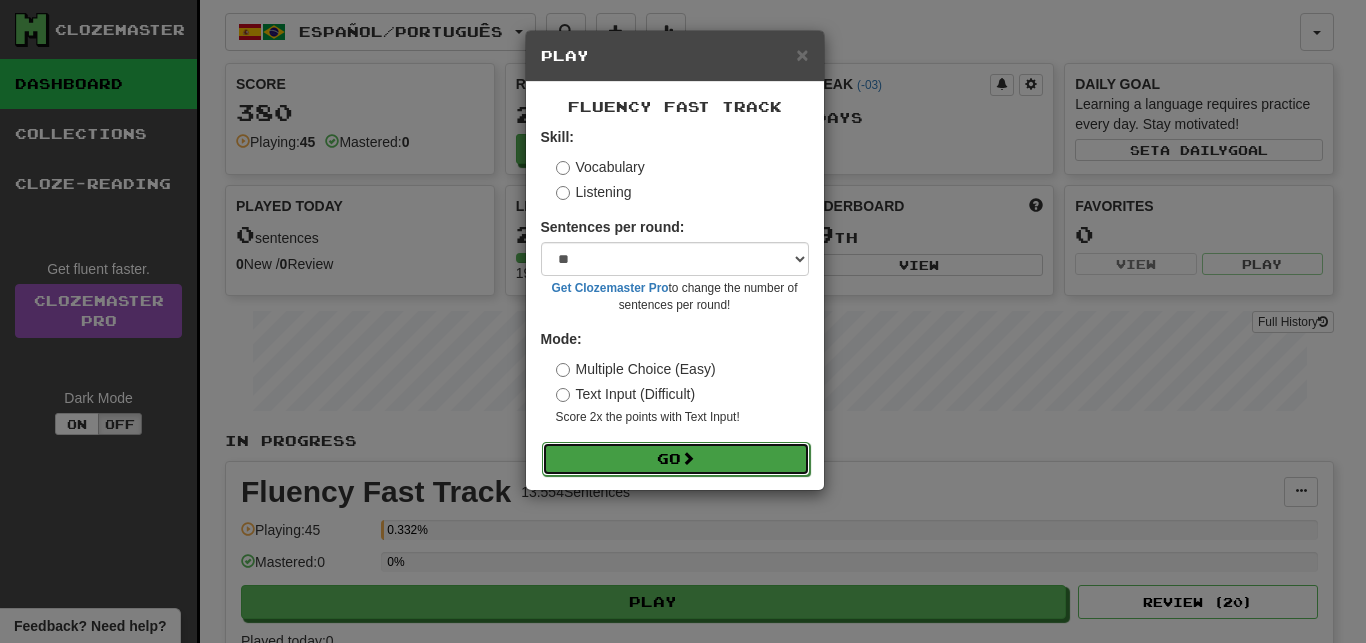 click at bounding box center (688, 458) 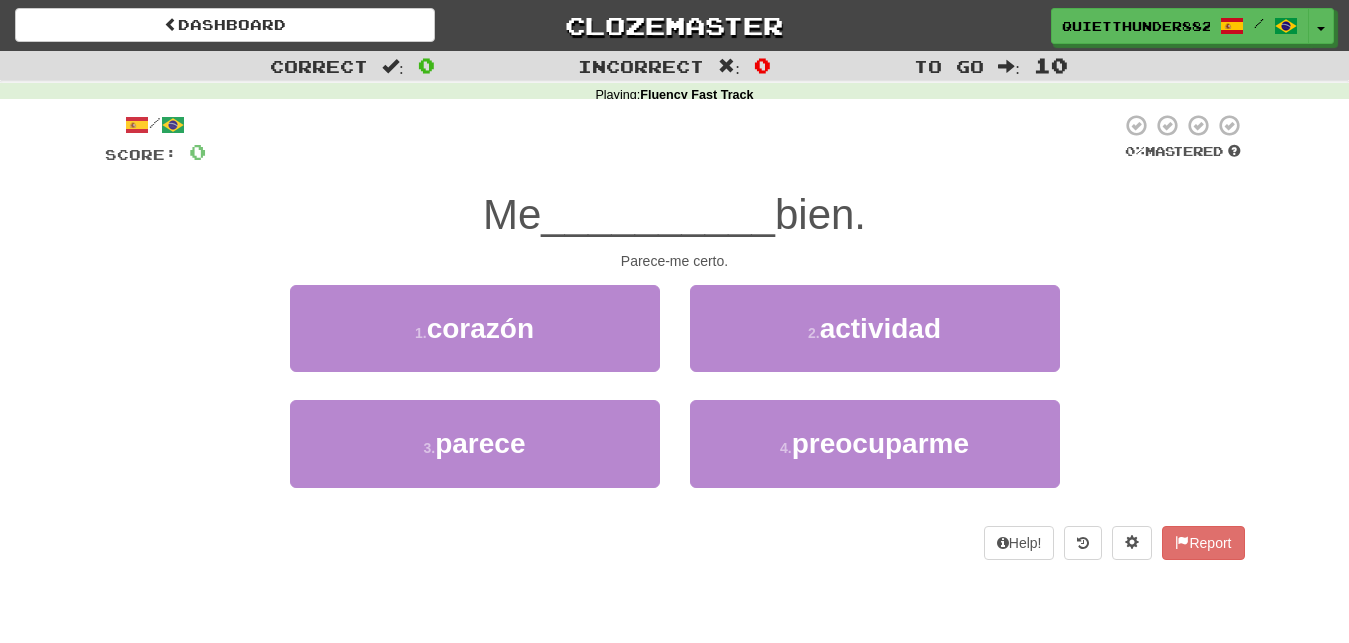 scroll, scrollTop: 0, scrollLeft: 0, axis: both 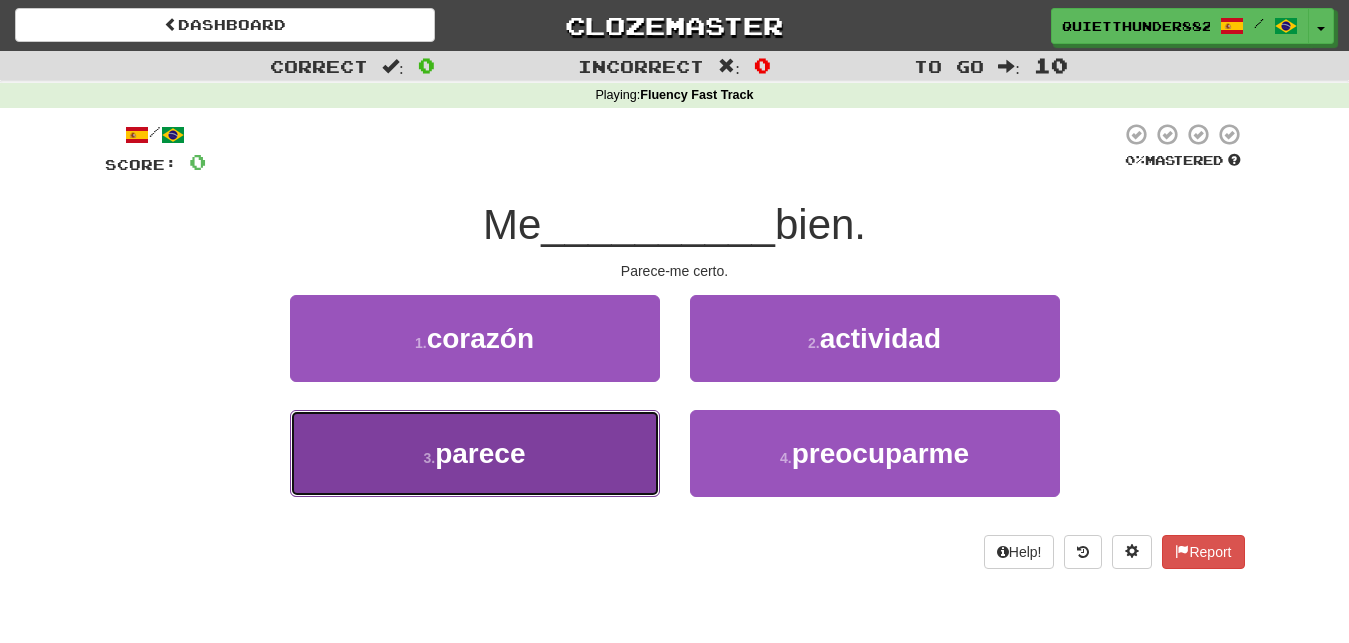 click on "3 .  parece" at bounding box center [475, 453] 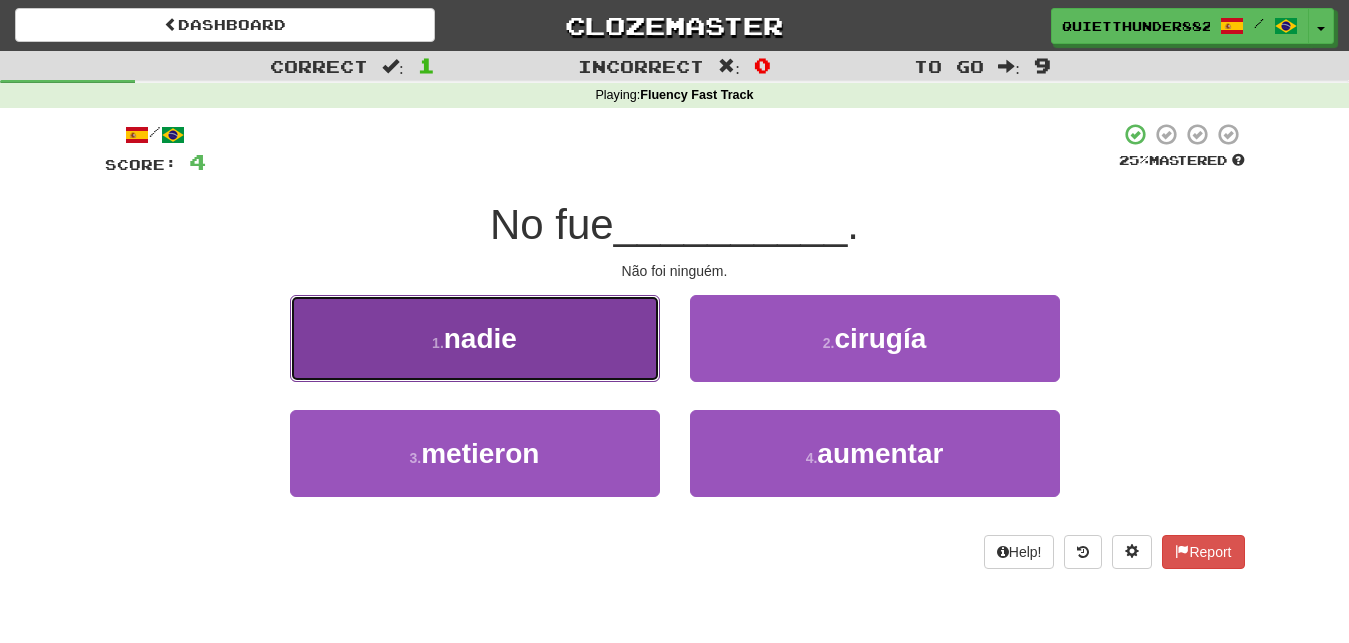 click on "1 .  nadie" at bounding box center [475, 338] 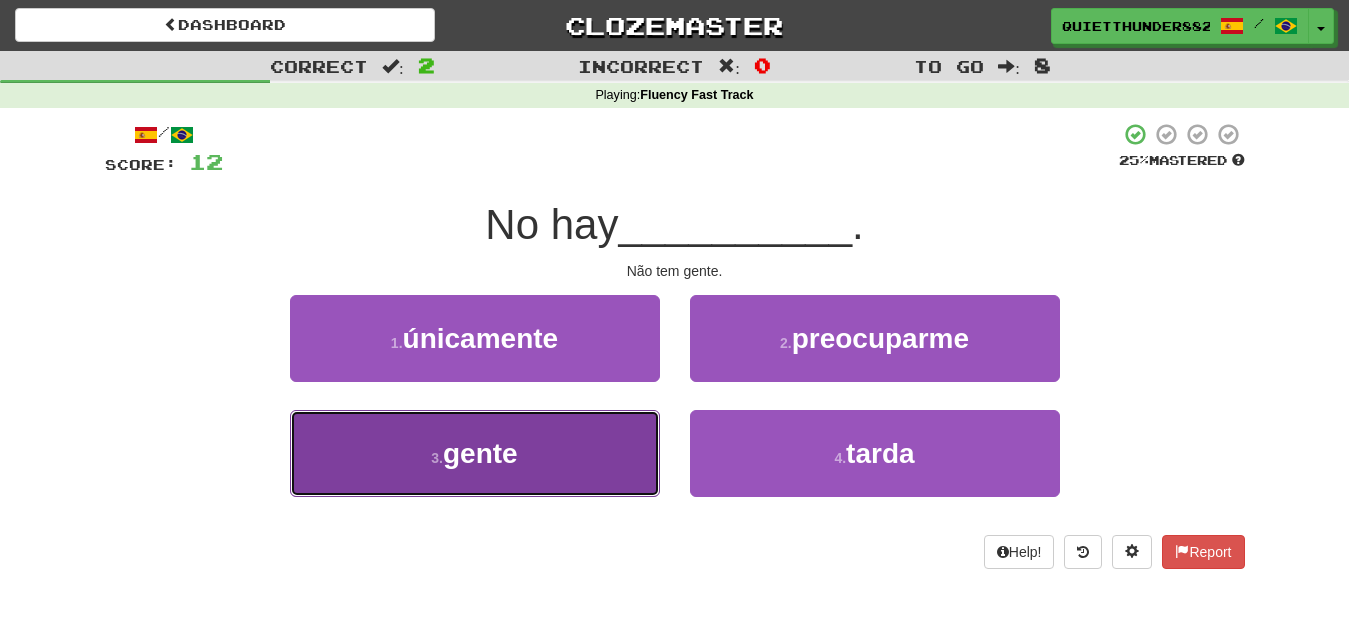 click on "3 .  gente" at bounding box center (475, 453) 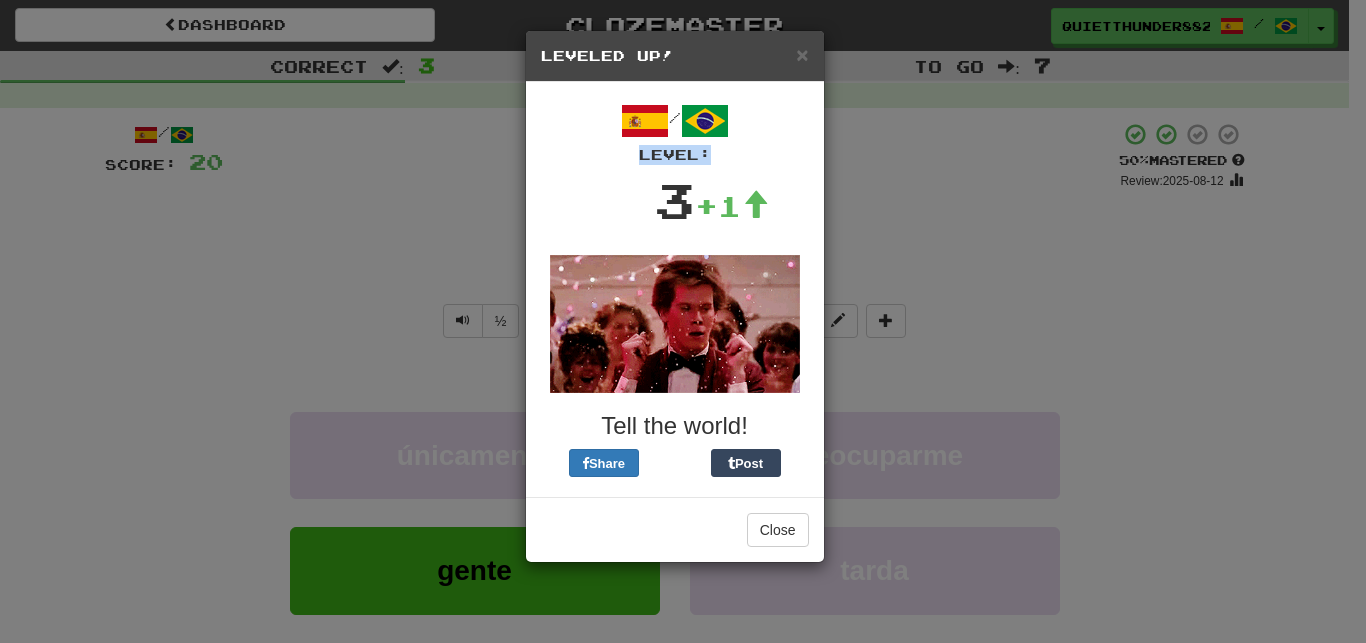 drag, startPoint x: 836, startPoint y: 145, endPoint x: 863, endPoint y: 194, distance: 55.946404 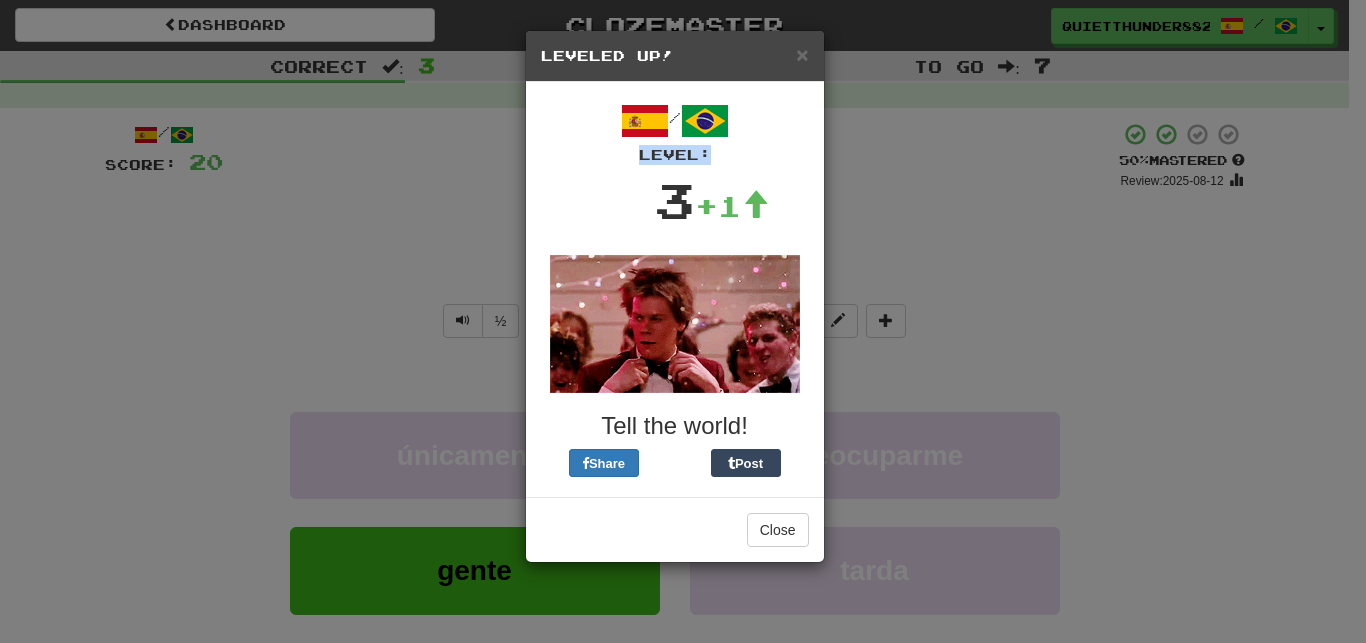 click on "× Leveled Up!  /  Level: 3 +1 Tell the world!  Share  Post Close" at bounding box center [683, 321] 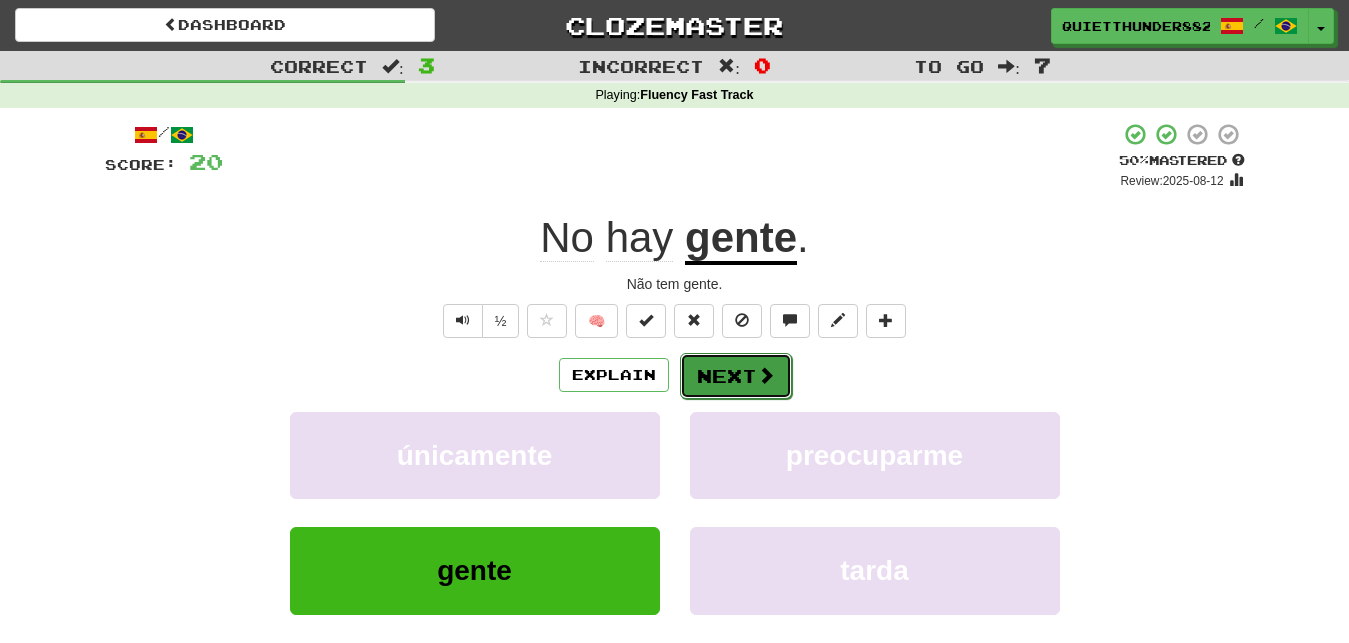 click at bounding box center [766, 375] 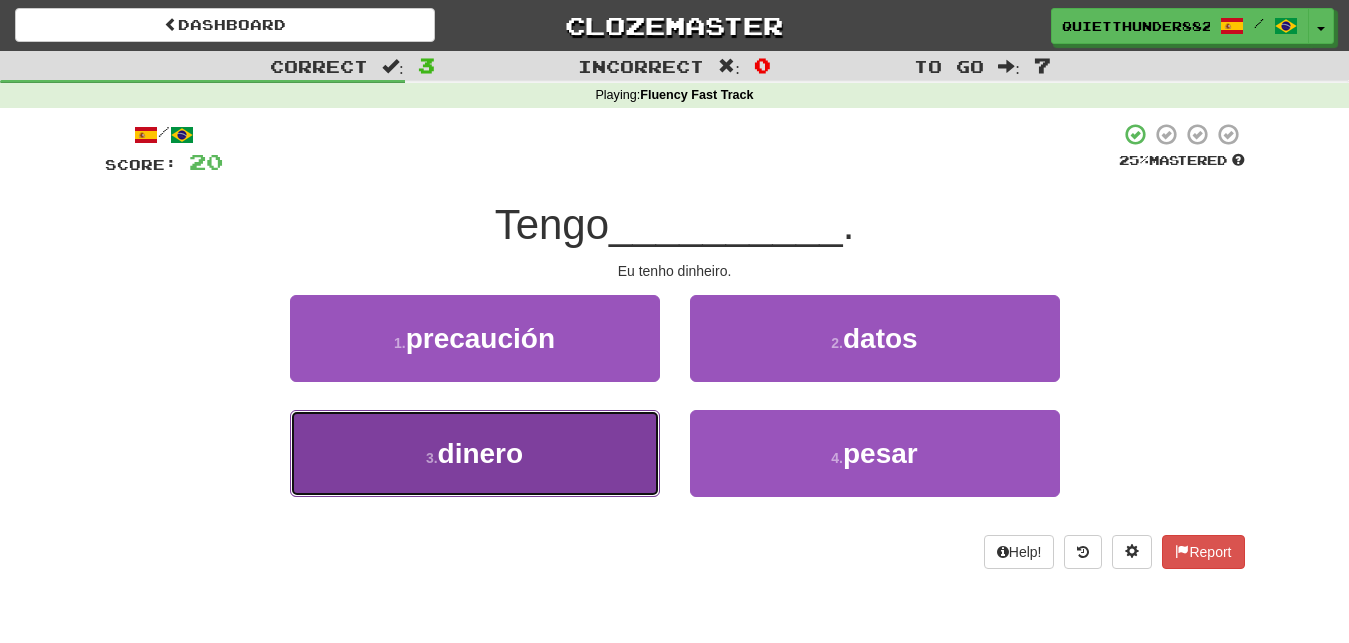 click on "3 .  dinero" at bounding box center (475, 453) 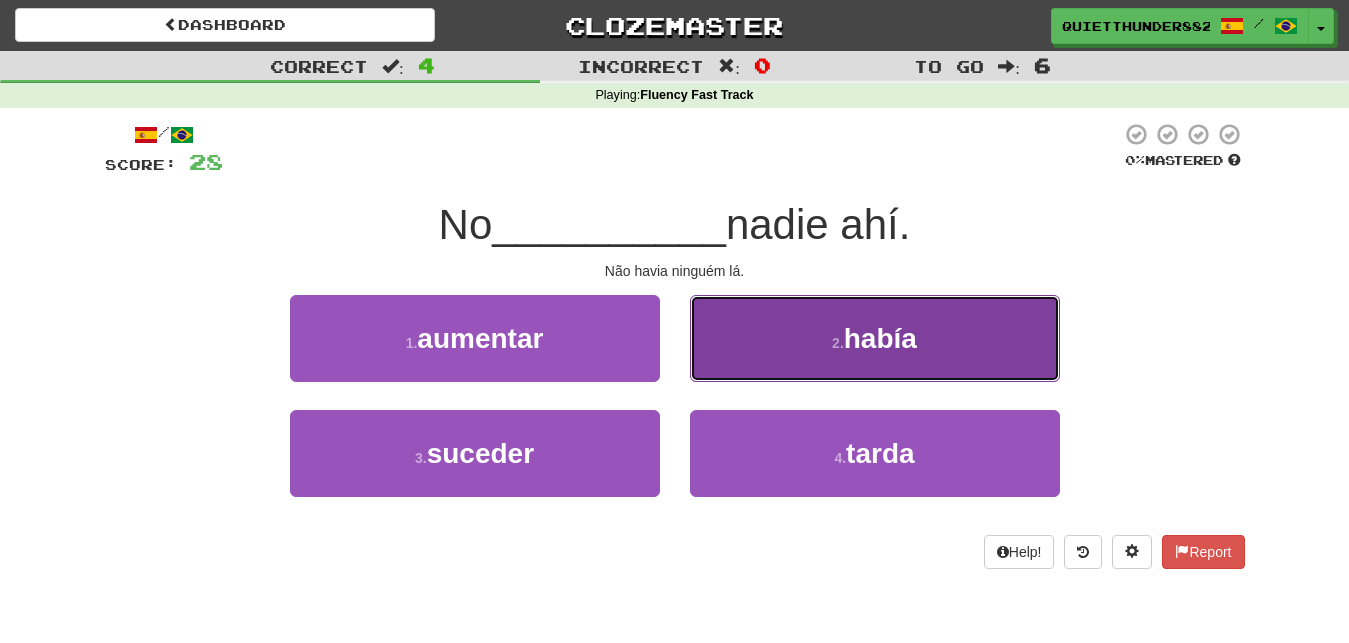 click on "había" at bounding box center (880, 338) 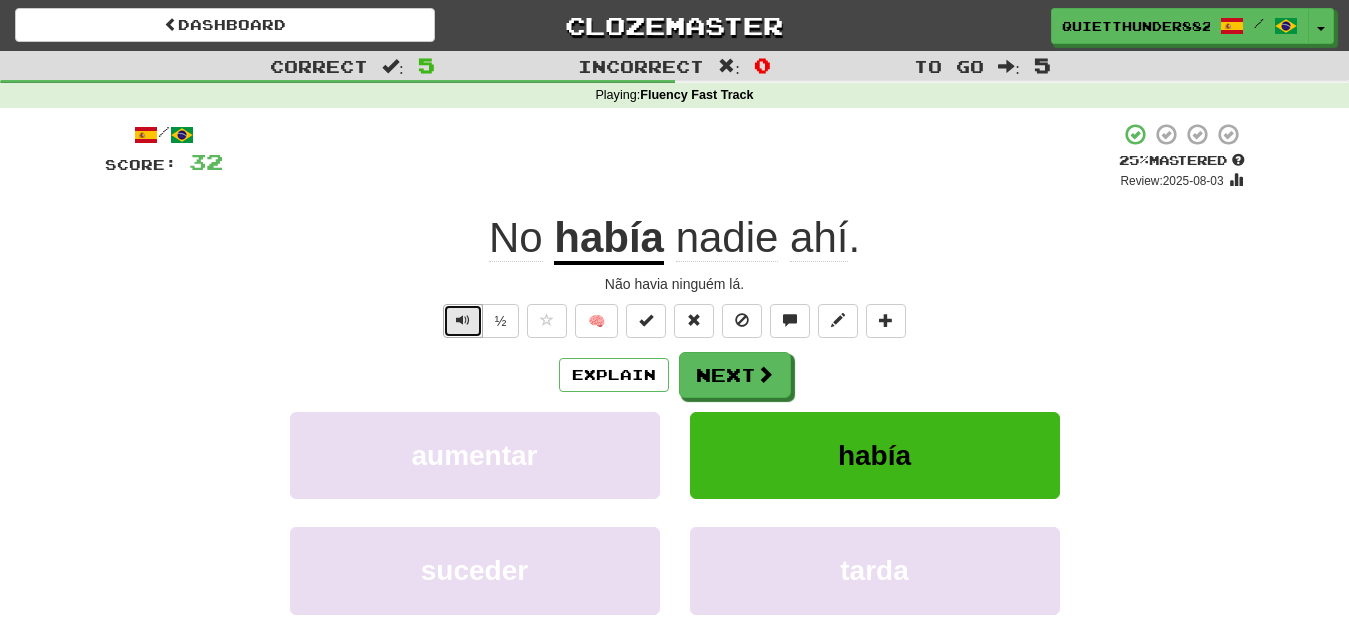 click at bounding box center [463, 321] 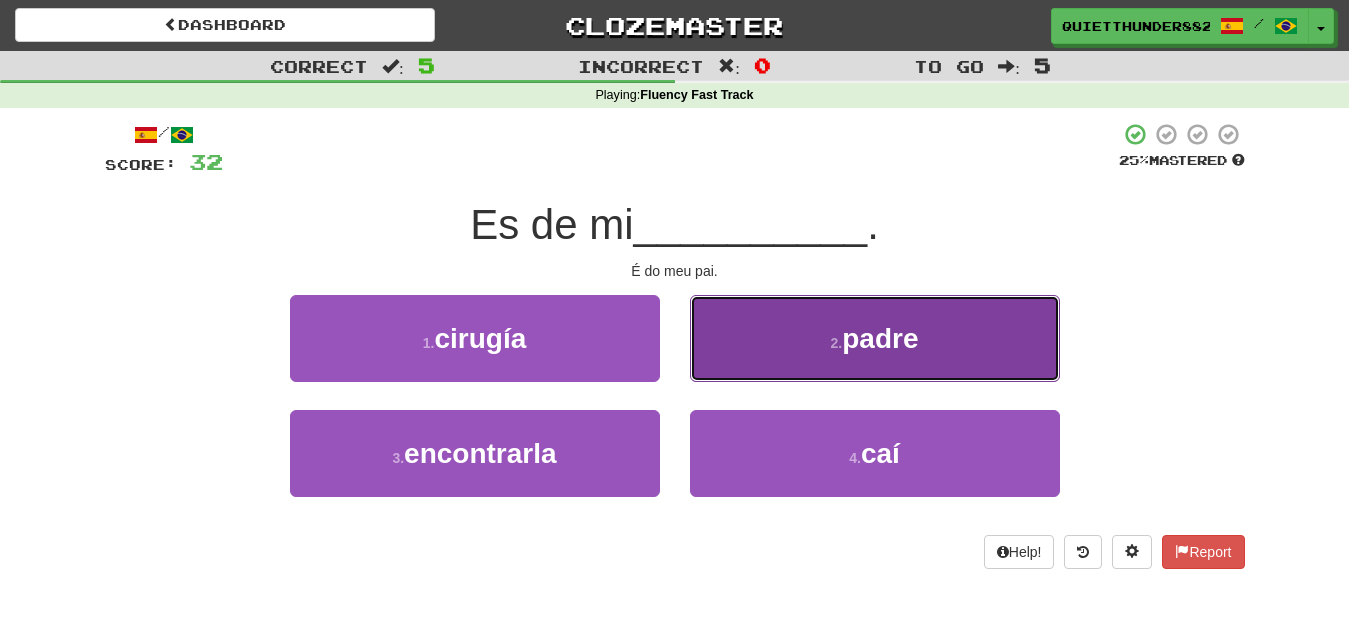 click on "padre" at bounding box center (880, 338) 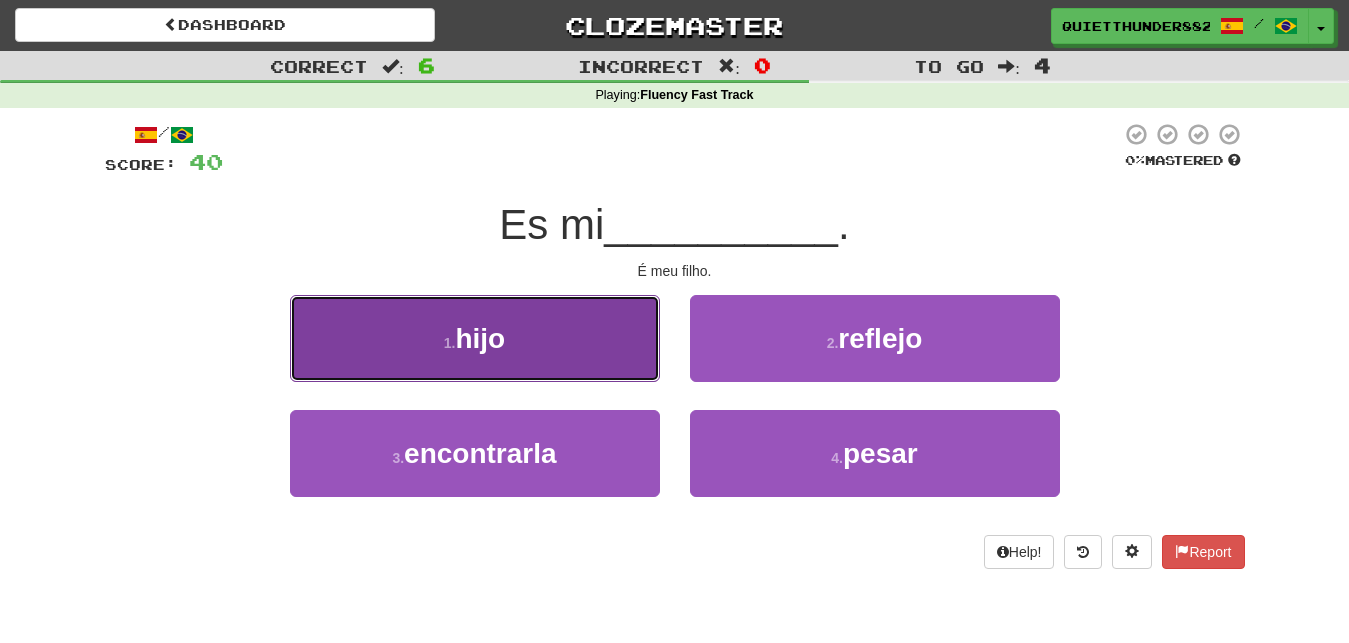 click on "hijo" at bounding box center (480, 338) 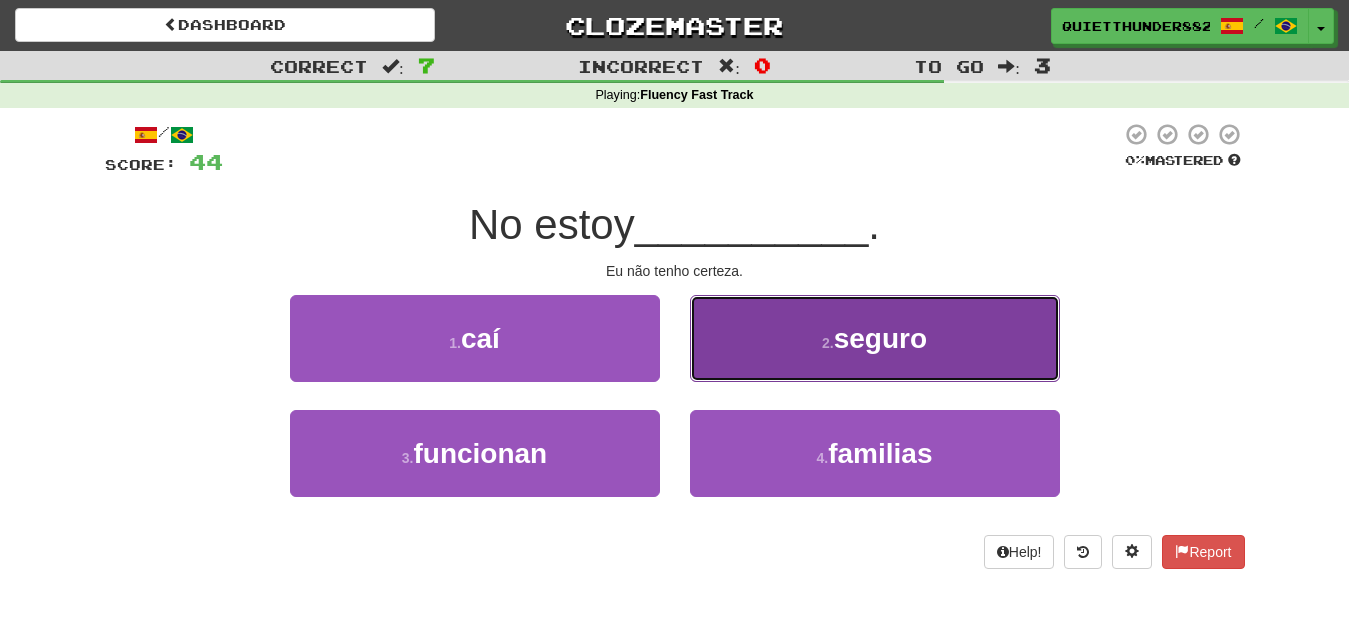 click on "2 .  seguro" at bounding box center (875, 338) 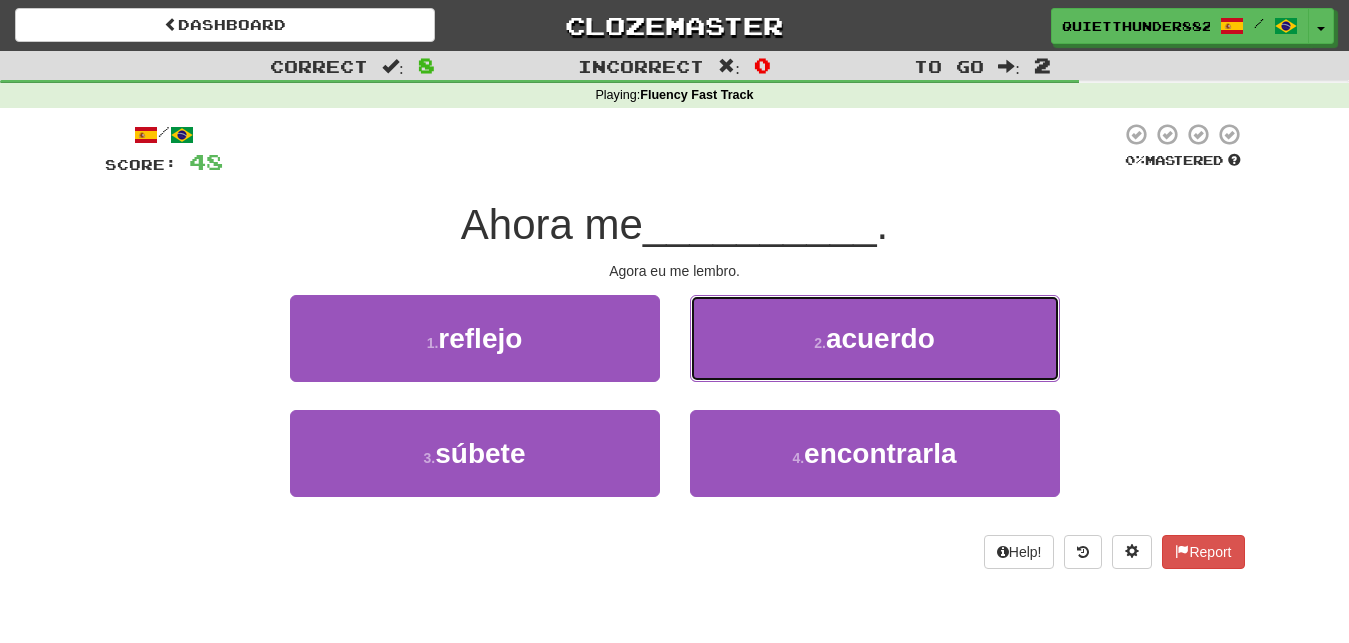 click on "2 .  acuerdo" at bounding box center [875, 338] 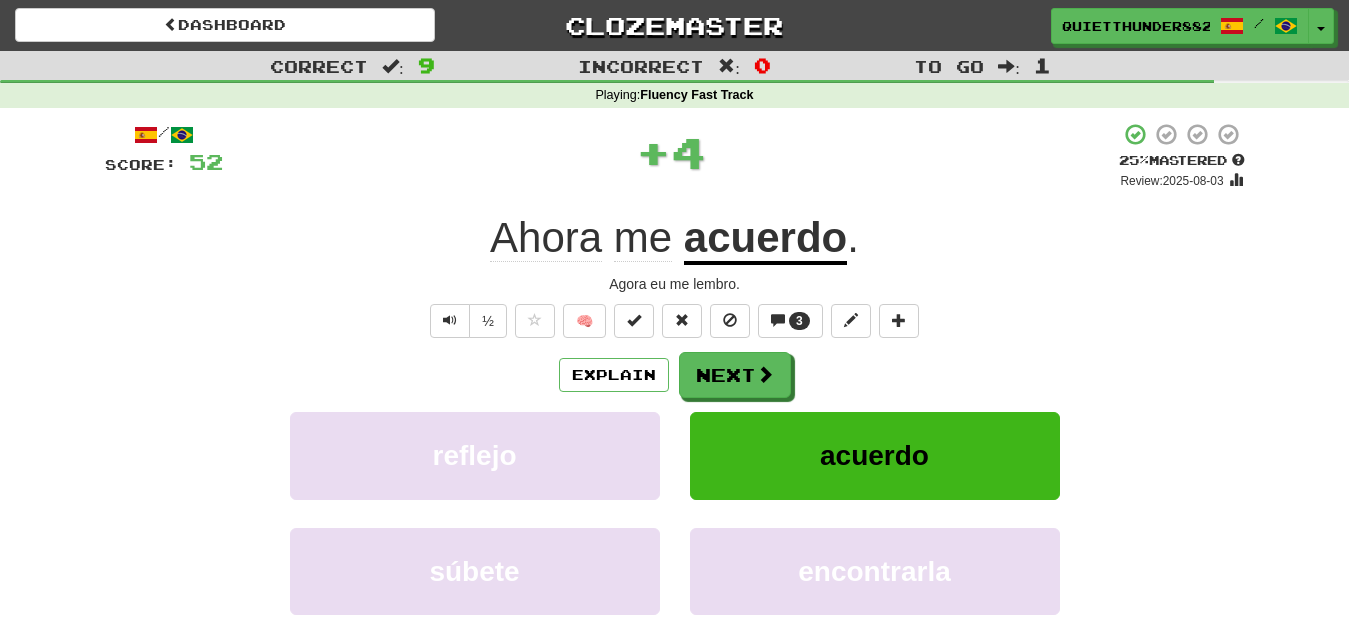 click on "3" at bounding box center [790, 321] 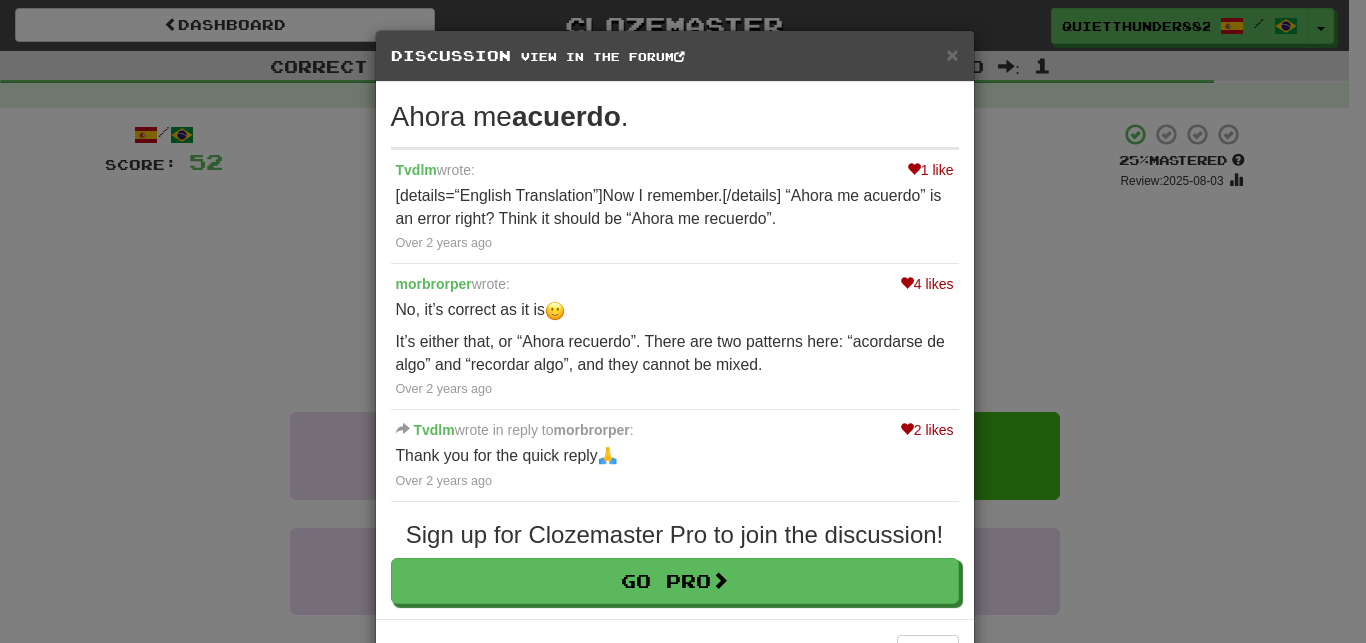 click on "× Discussion View in the forum" at bounding box center (675, 56) 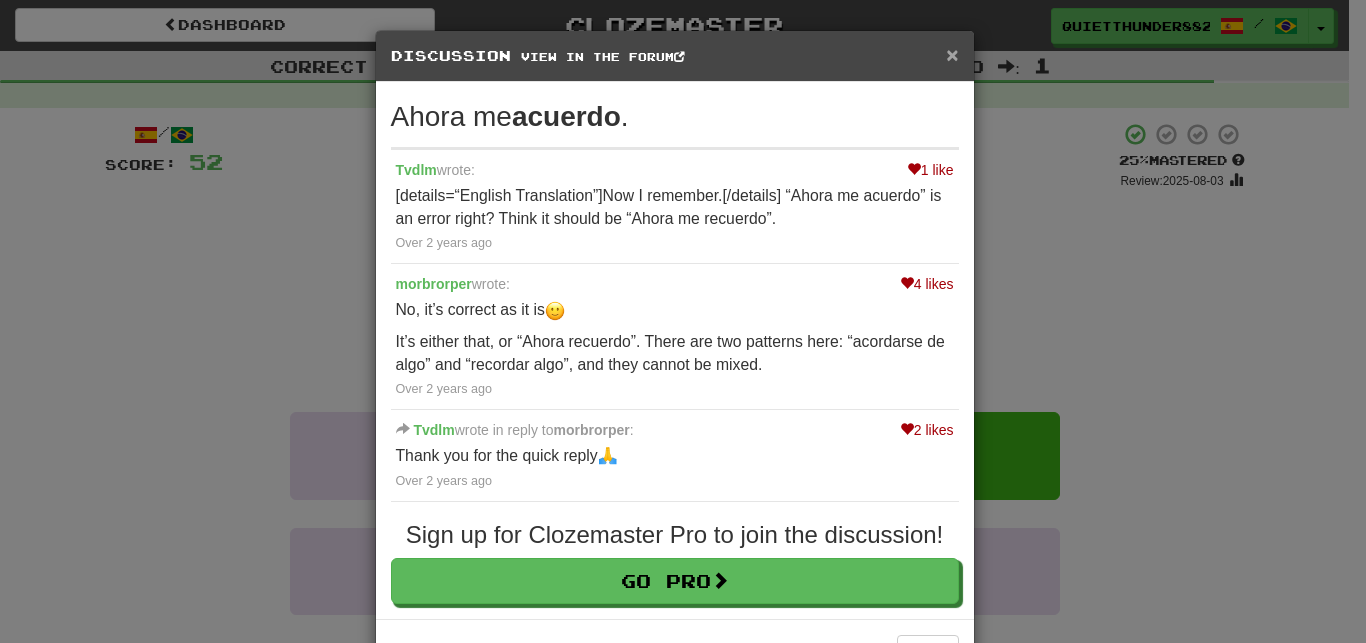 click on "×" at bounding box center (952, 54) 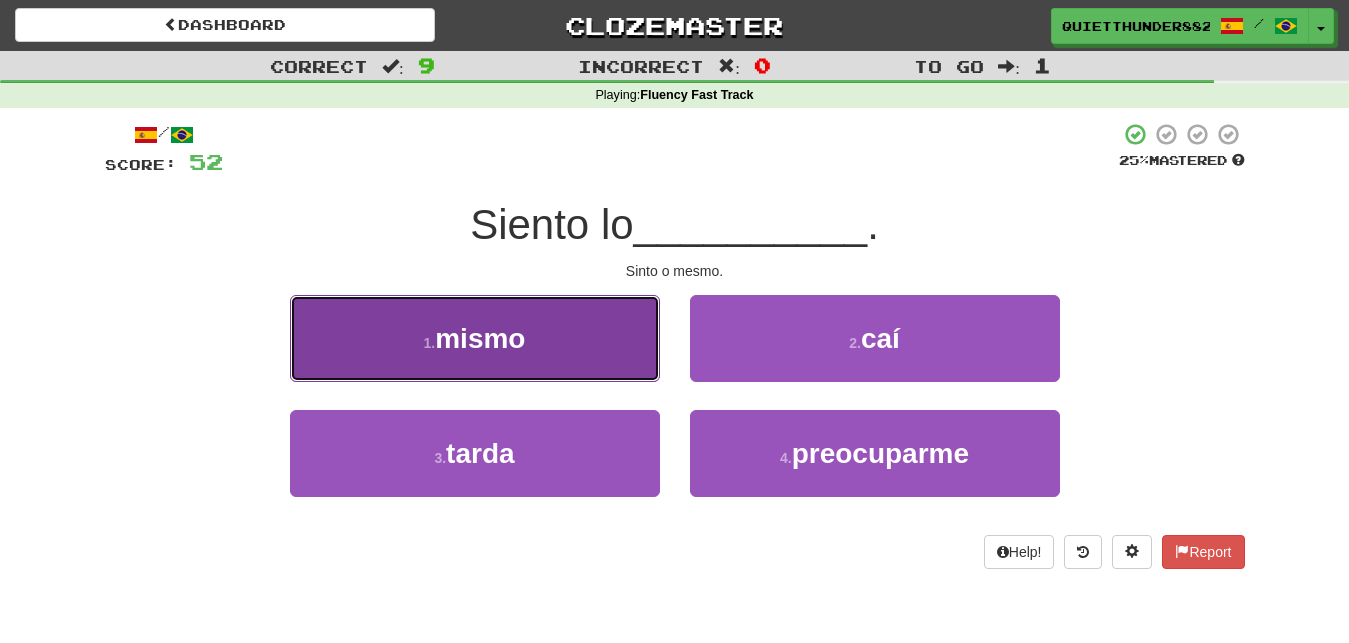 click on "1 .  mismo" at bounding box center [475, 338] 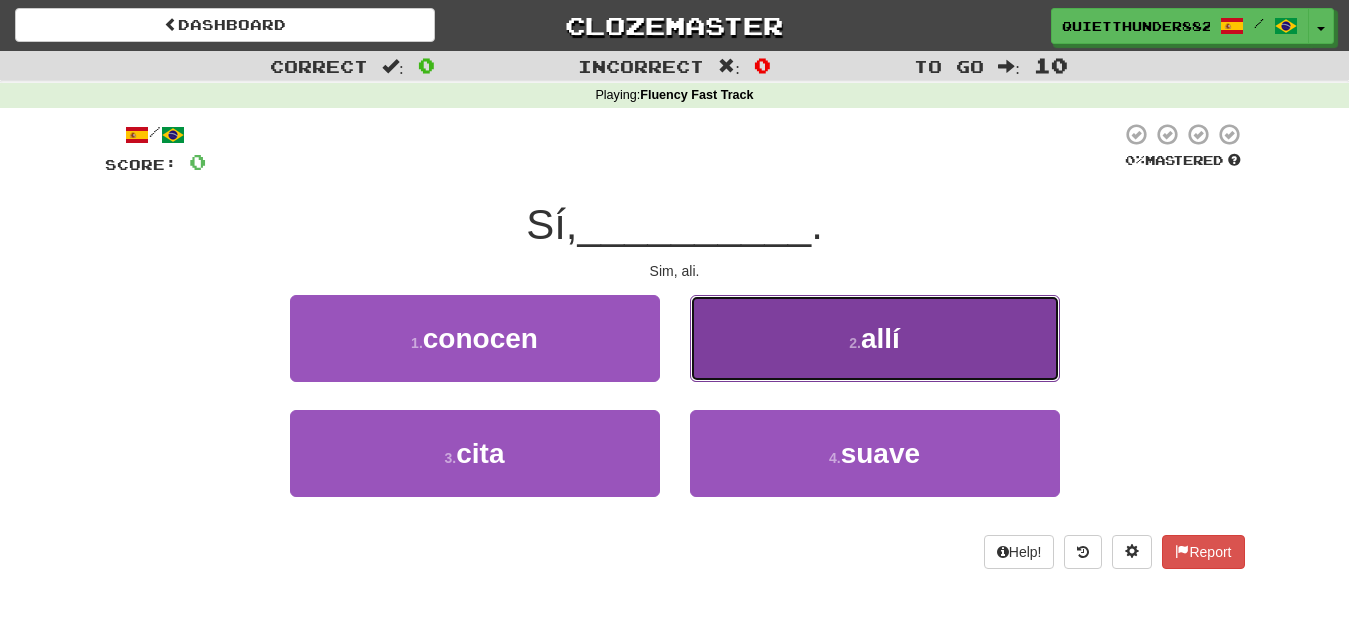 click on "2 .  allí" at bounding box center (875, 338) 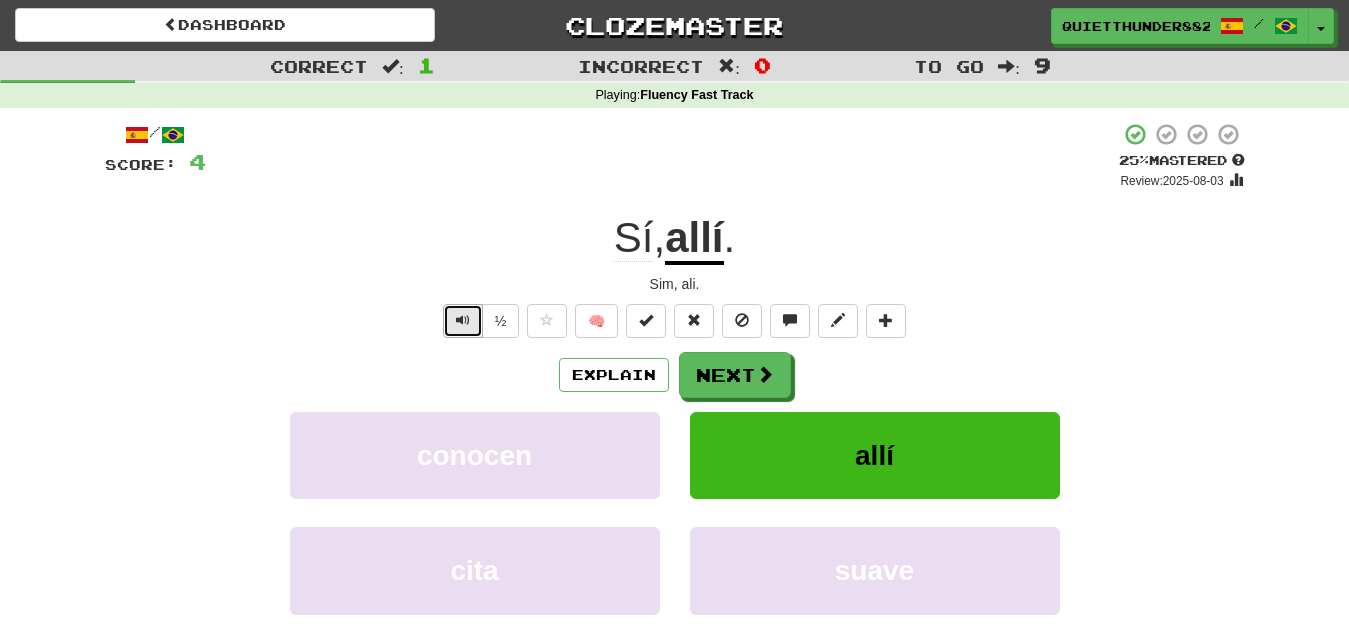 click at bounding box center [463, 321] 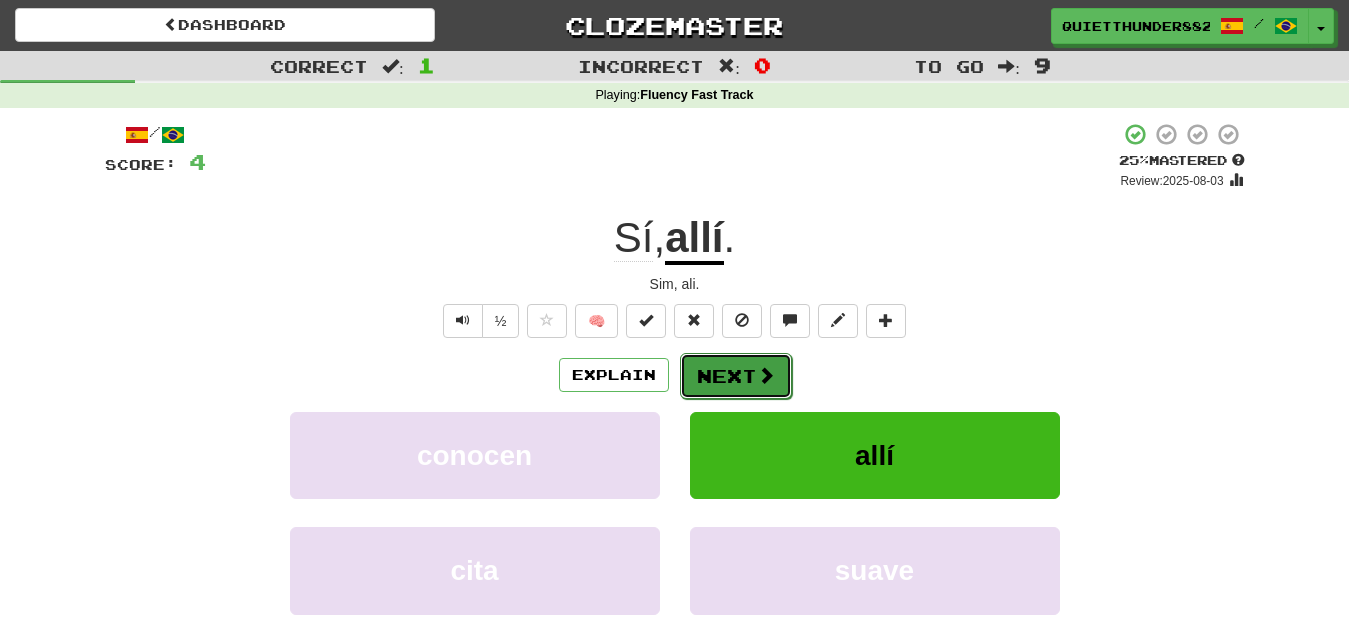 click on "Next" at bounding box center (736, 376) 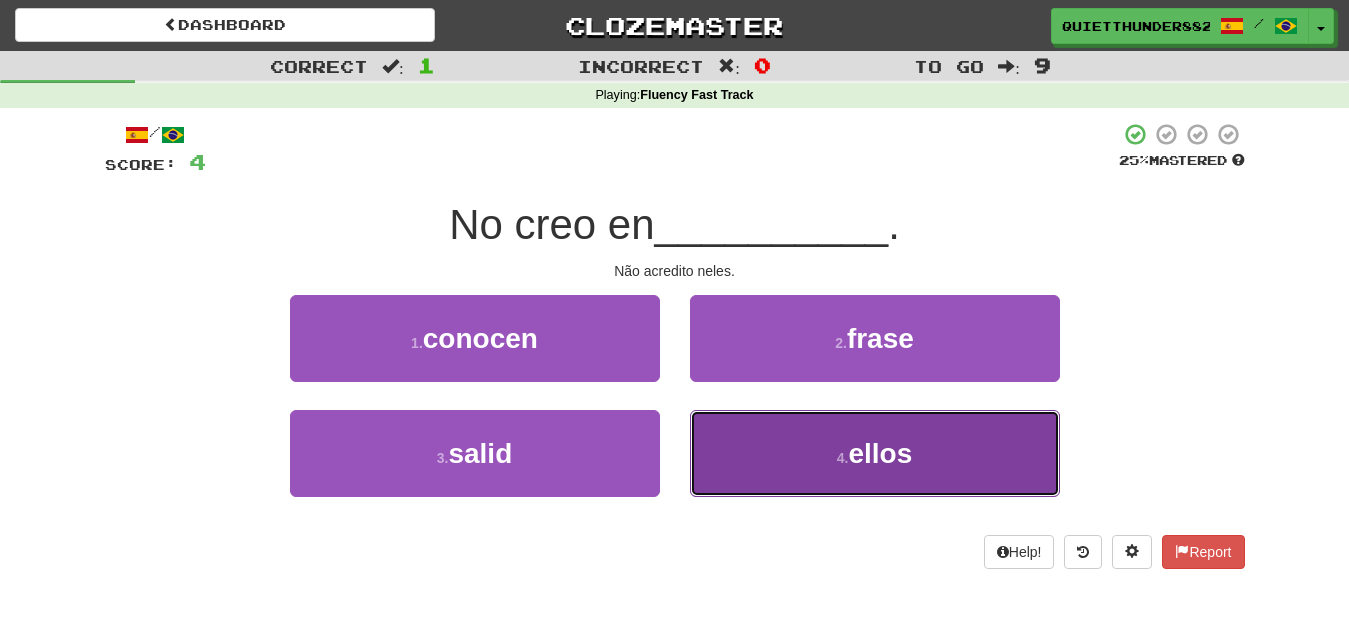 click on "4 .  ellos" at bounding box center [875, 453] 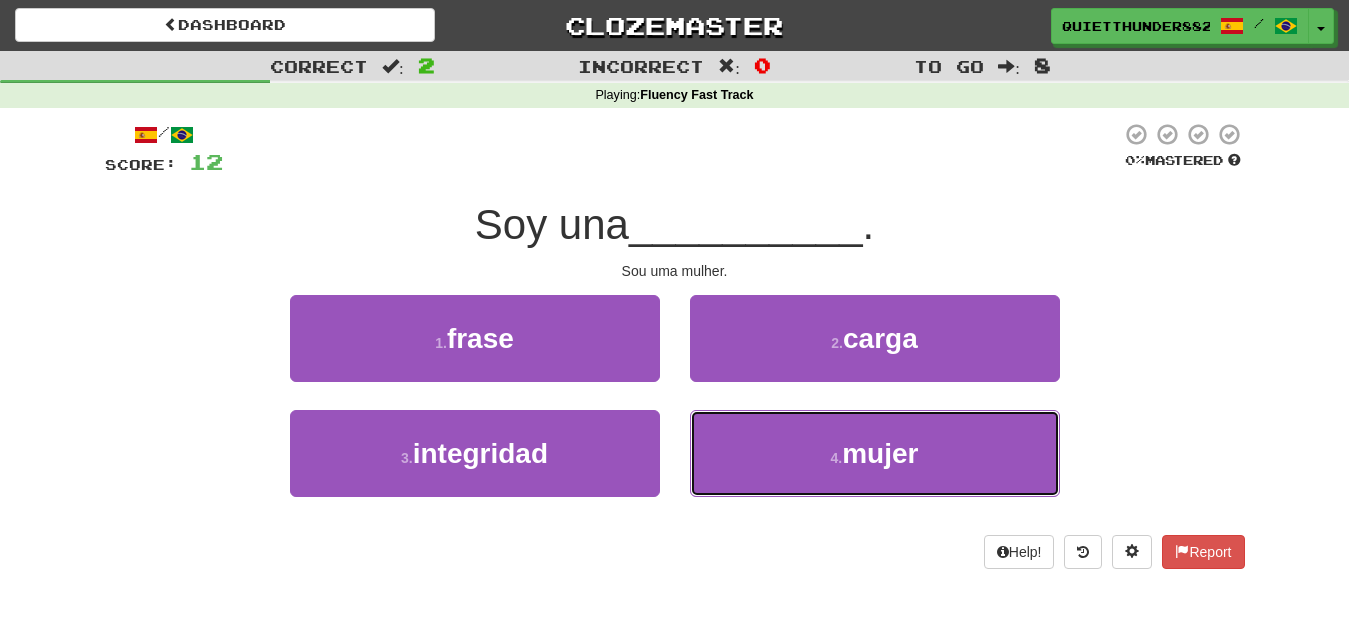 click on "4 .  mujer" at bounding box center (875, 453) 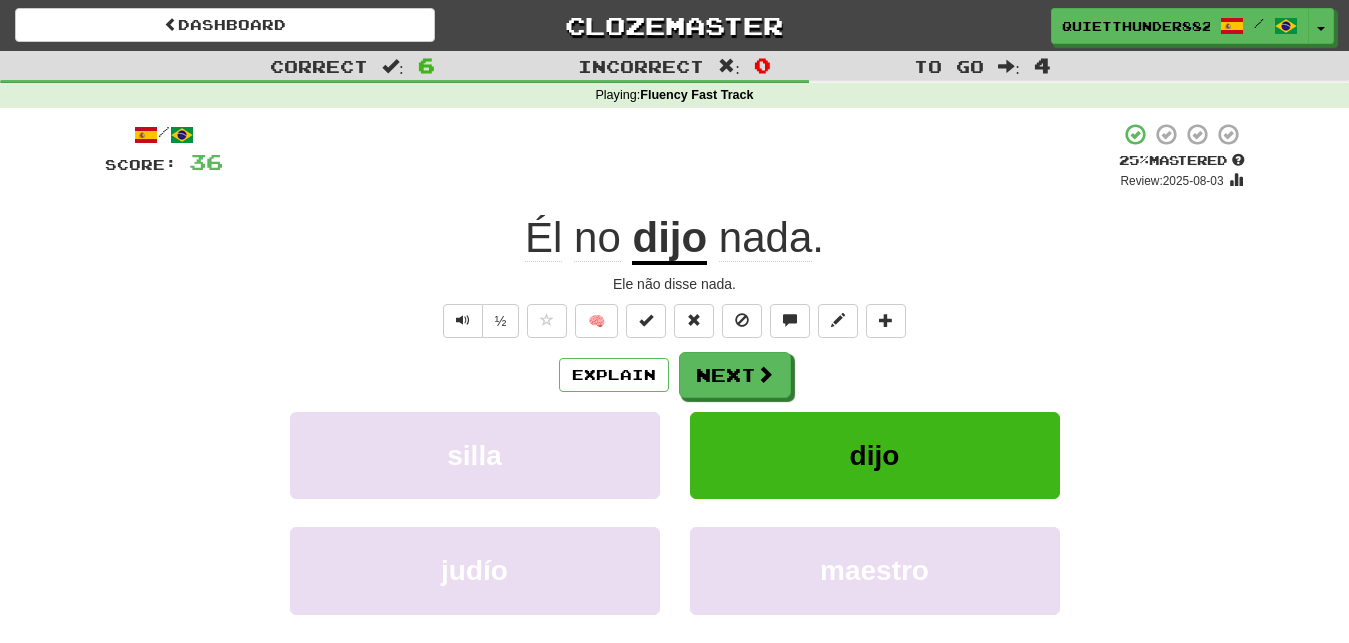 click on "dijo" at bounding box center (669, 239) 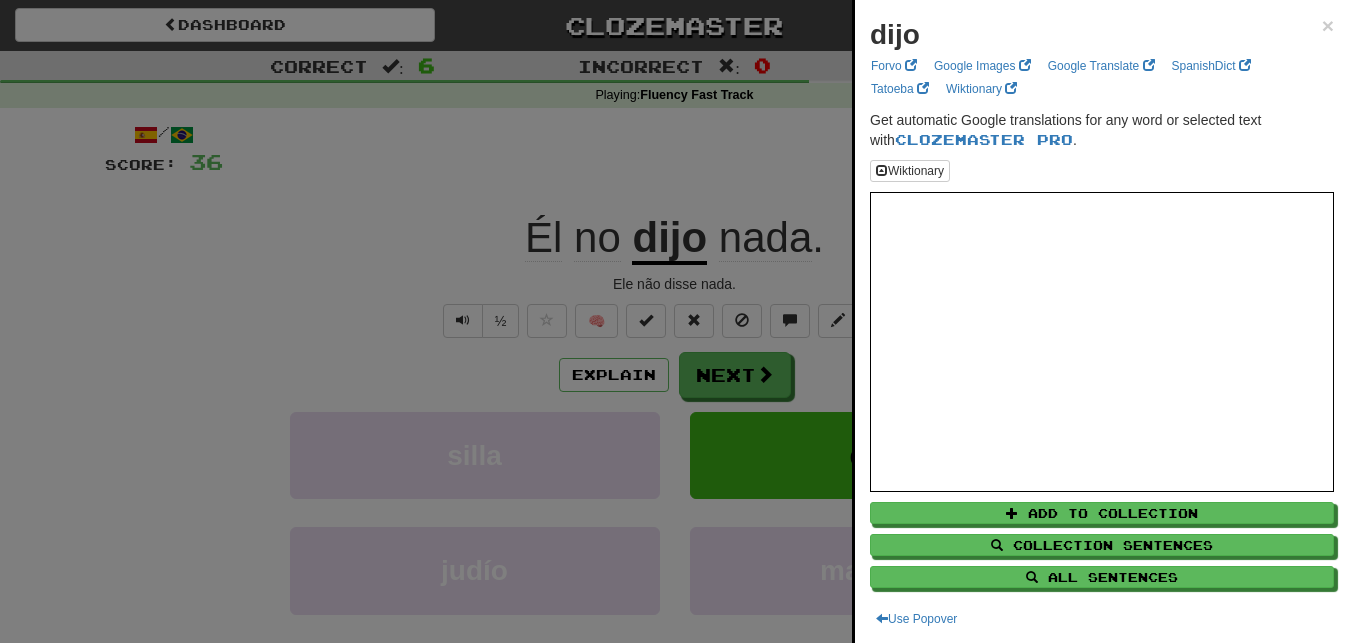 click at bounding box center (674, 321) 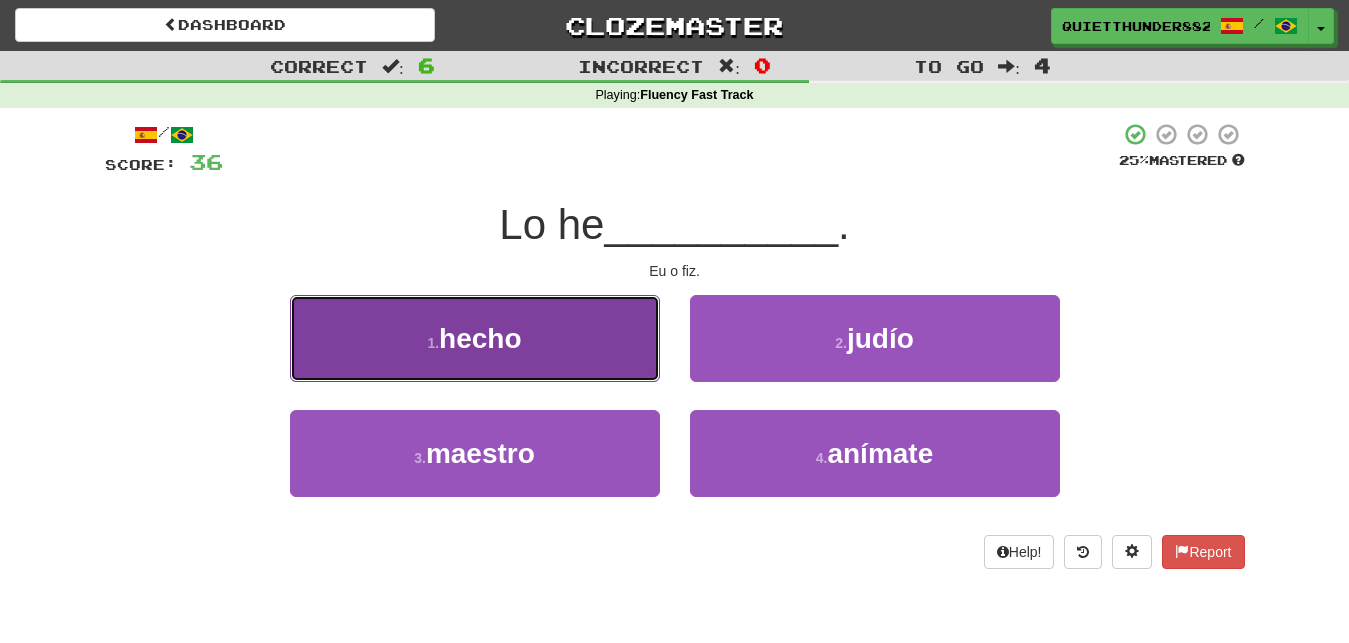 click on "hecho" at bounding box center [480, 338] 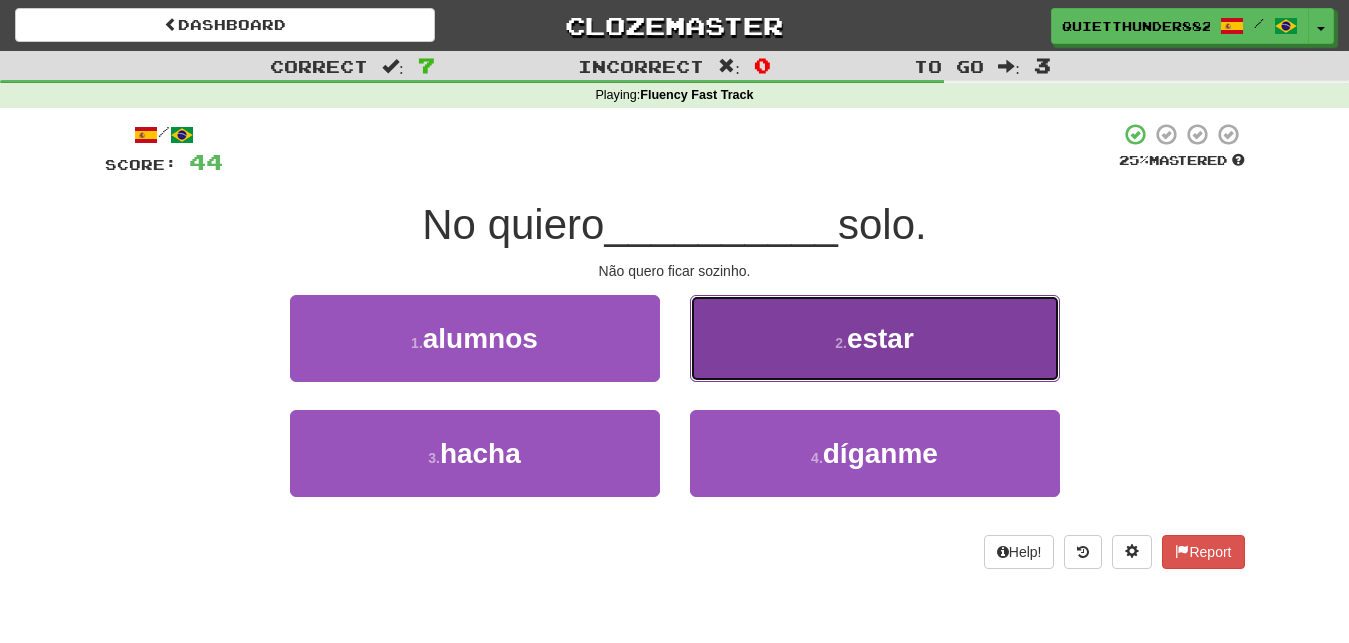 click on "2 .  estar" at bounding box center (875, 338) 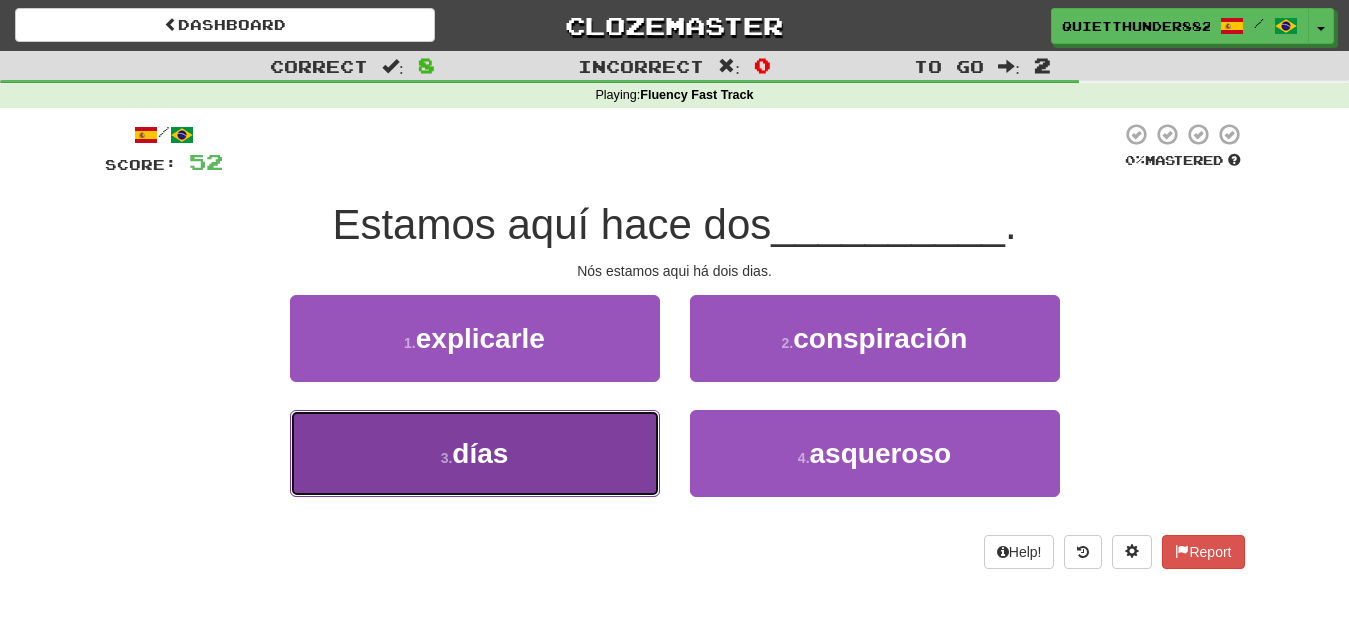 click on "3 .  días" at bounding box center (475, 453) 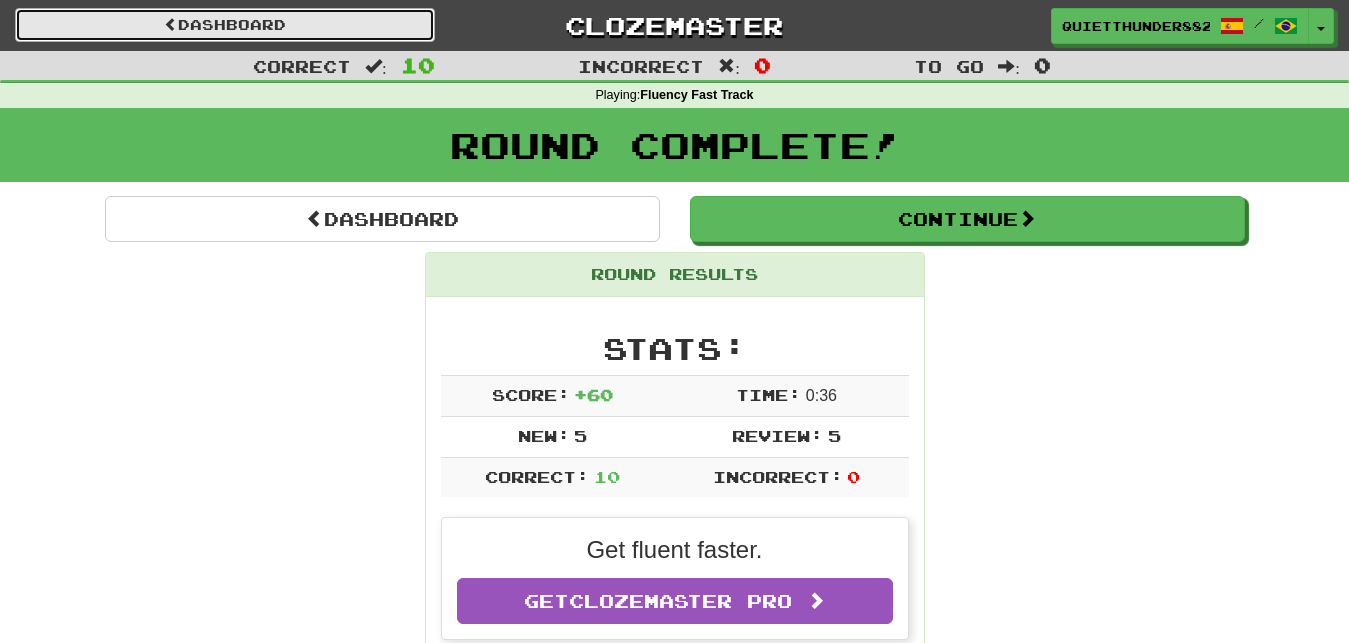 click on "Dashboard" at bounding box center (225, 25) 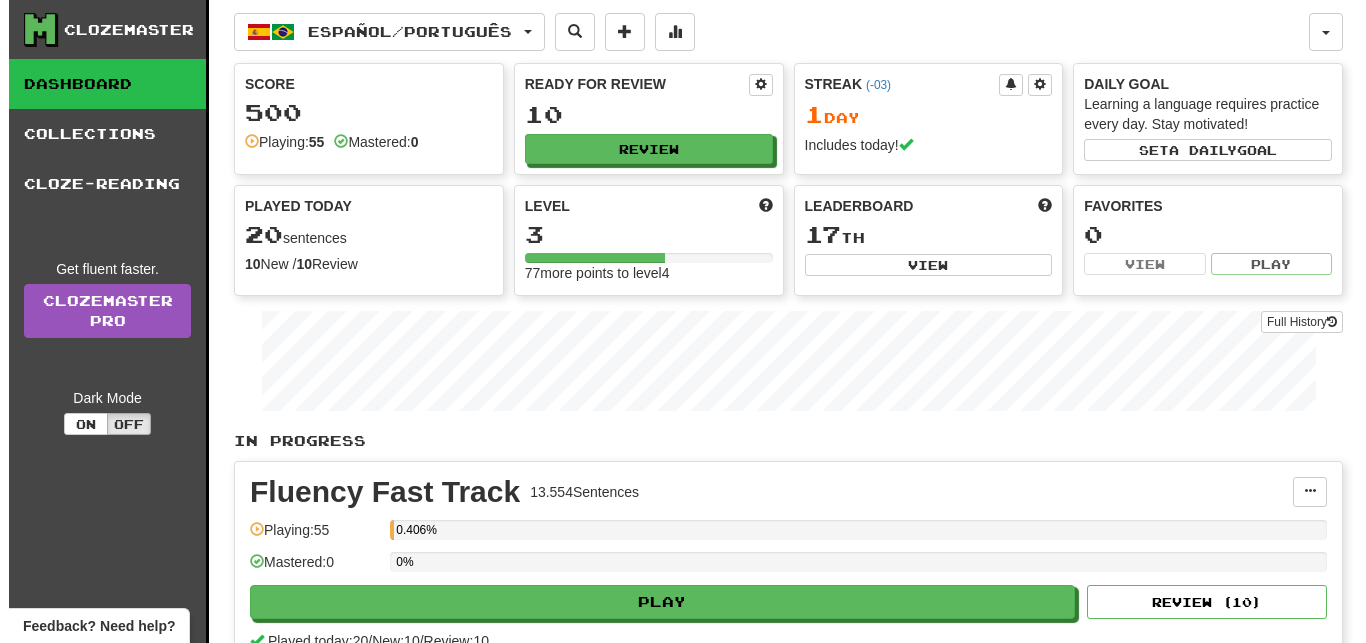 scroll, scrollTop: 0, scrollLeft: 0, axis: both 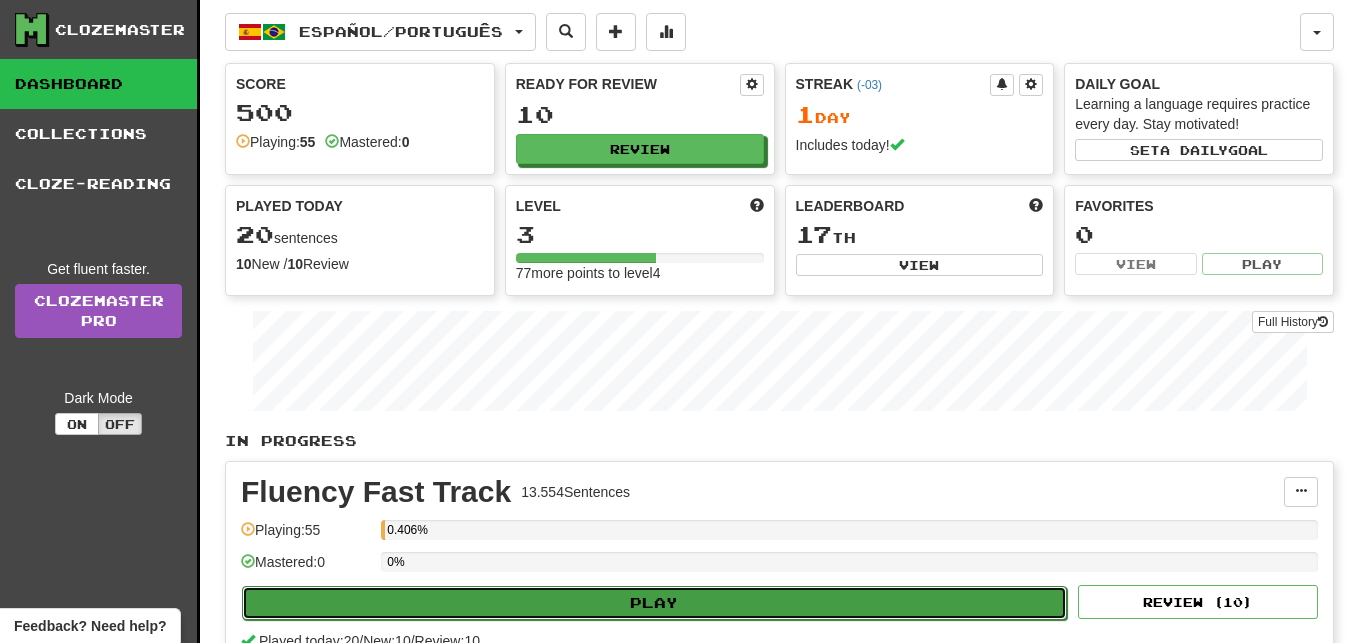 click on "Play" at bounding box center (654, 603) 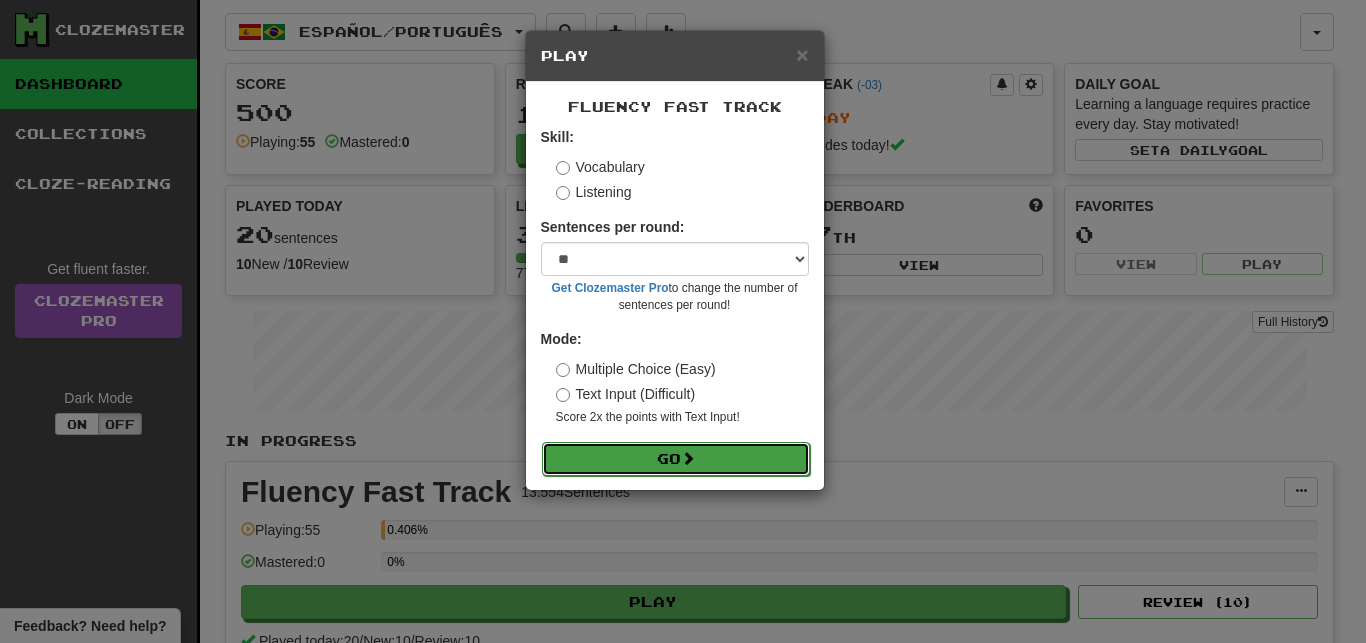 click on "Go" at bounding box center (676, 459) 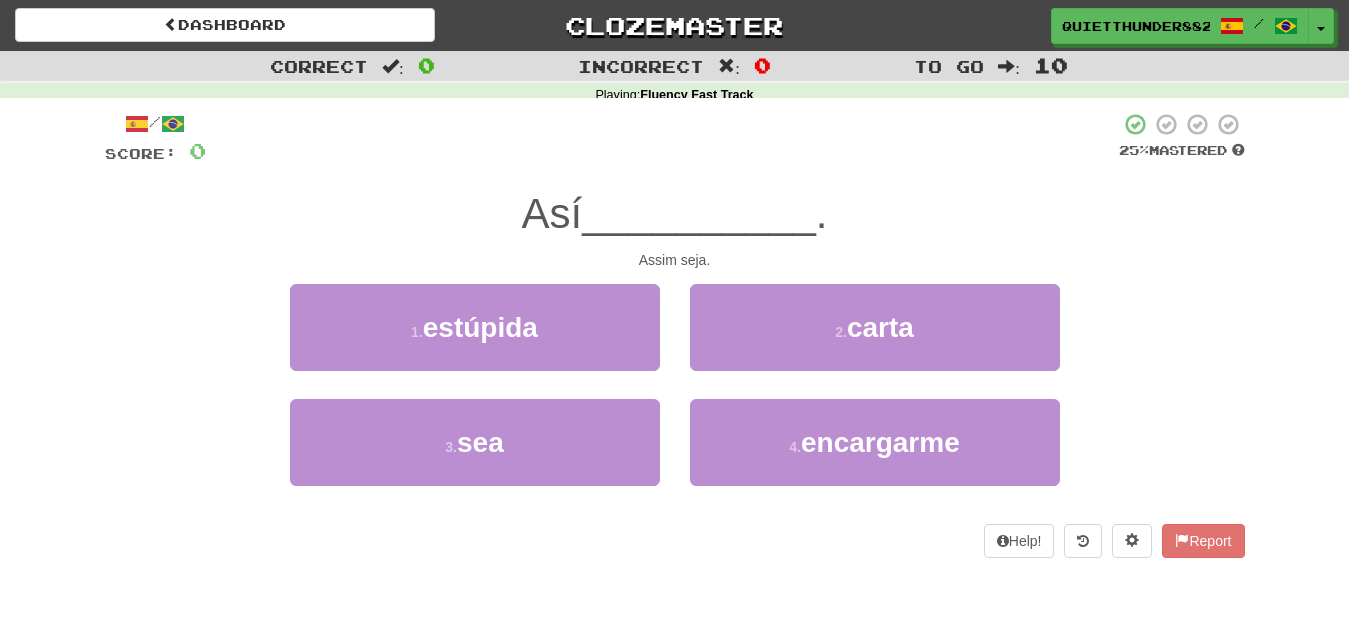 scroll, scrollTop: 0, scrollLeft: 0, axis: both 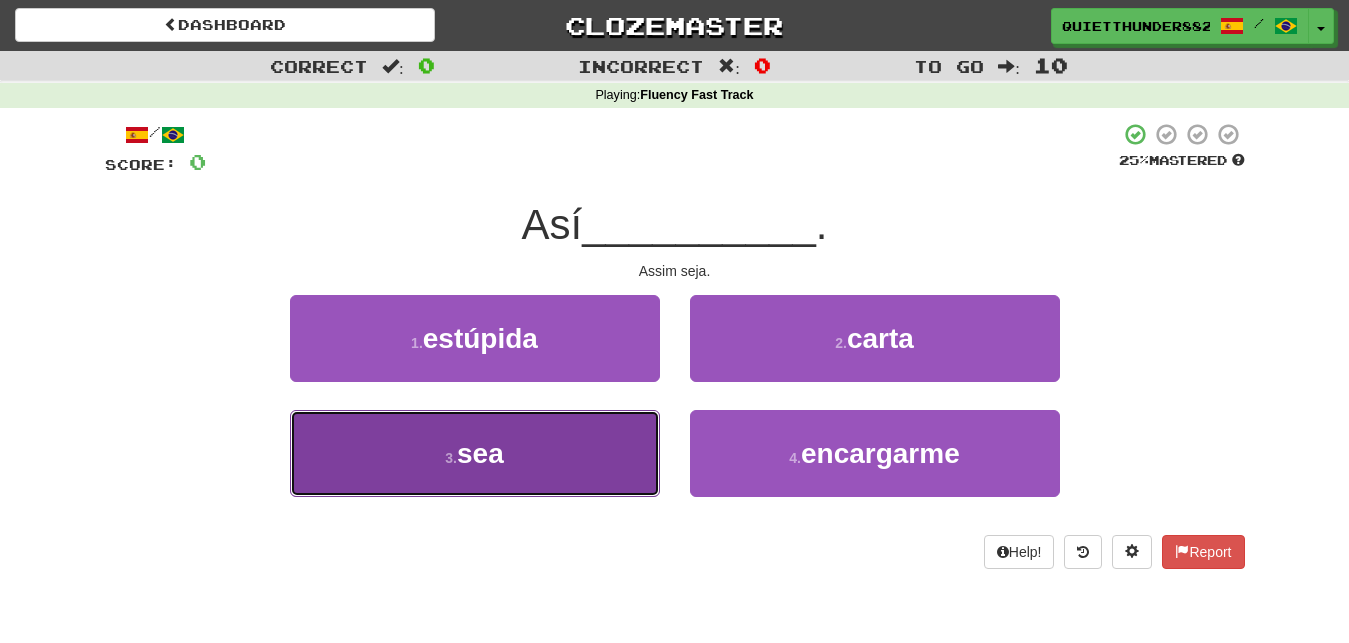 click on "3 .  sea" at bounding box center (475, 453) 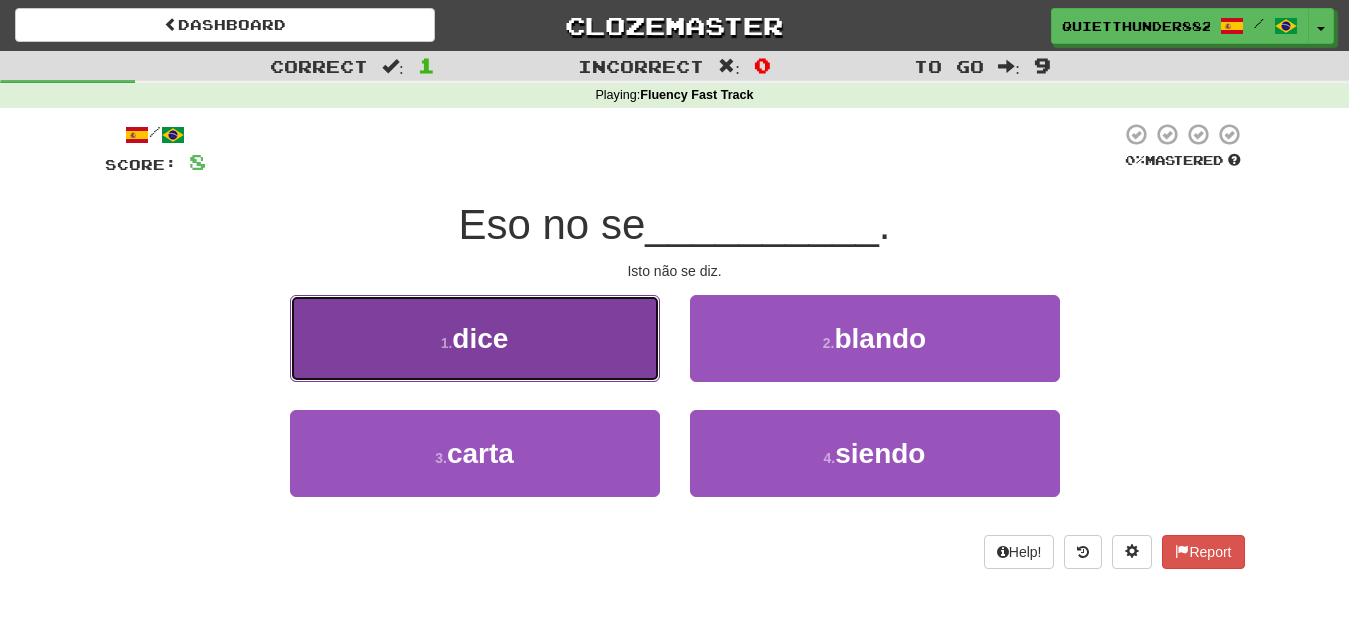 click on "1 .  dice" at bounding box center (475, 338) 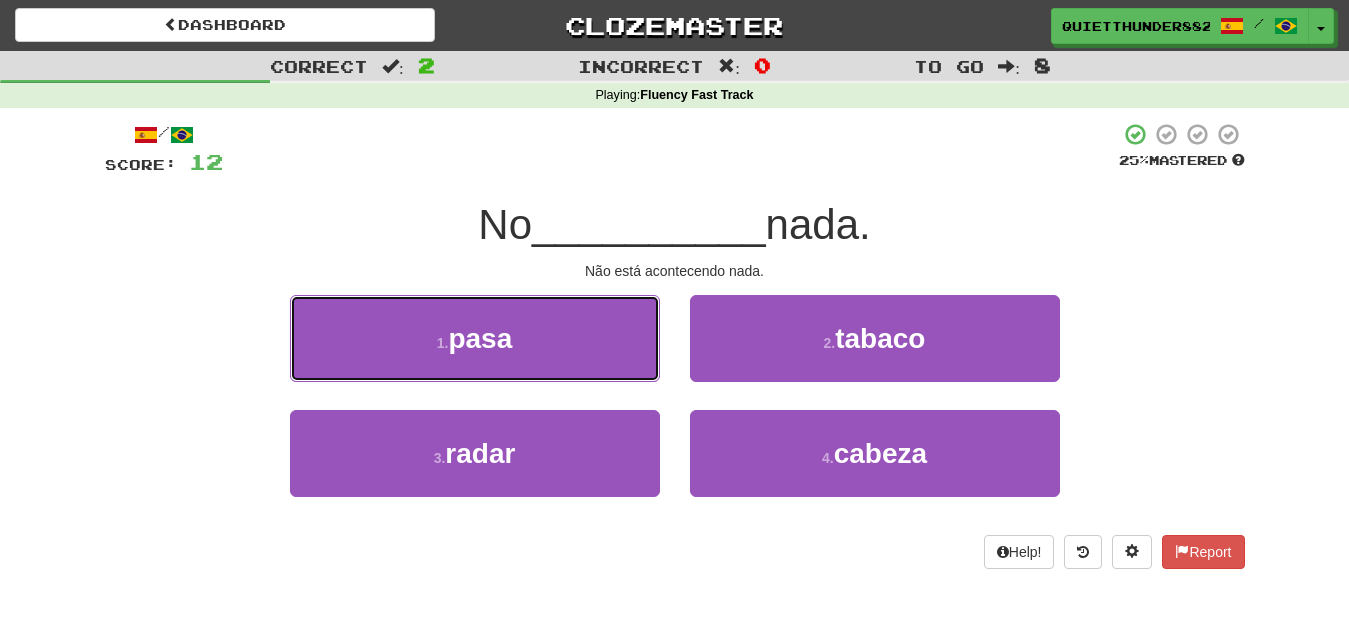 click on "1 .  pasa" at bounding box center [475, 338] 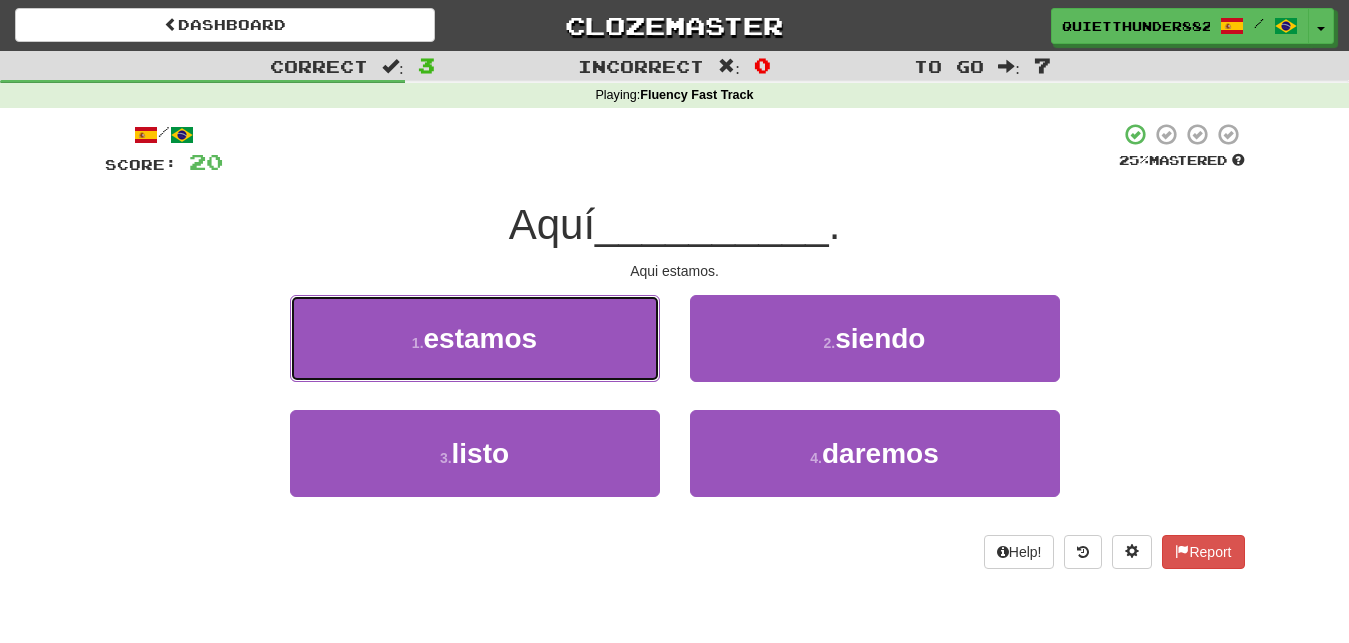 click on "1 .  estamos" at bounding box center [475, 338] 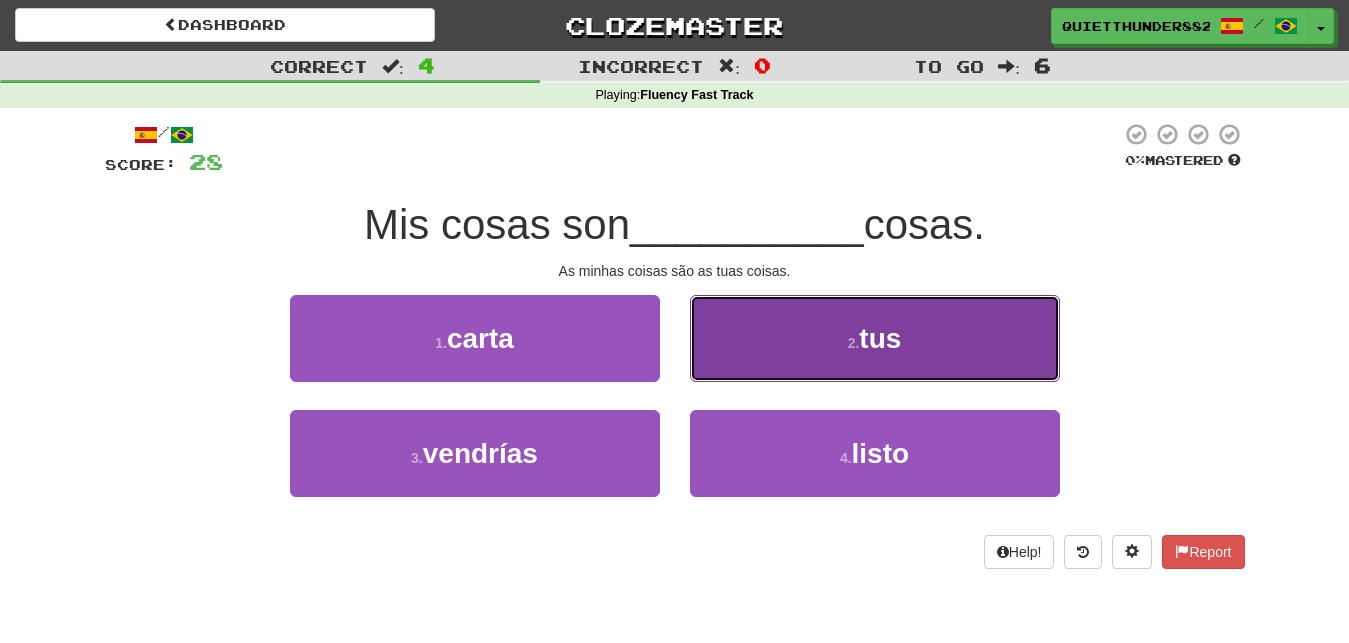 click on "2 .  tus" at bounding box center [875, 338] 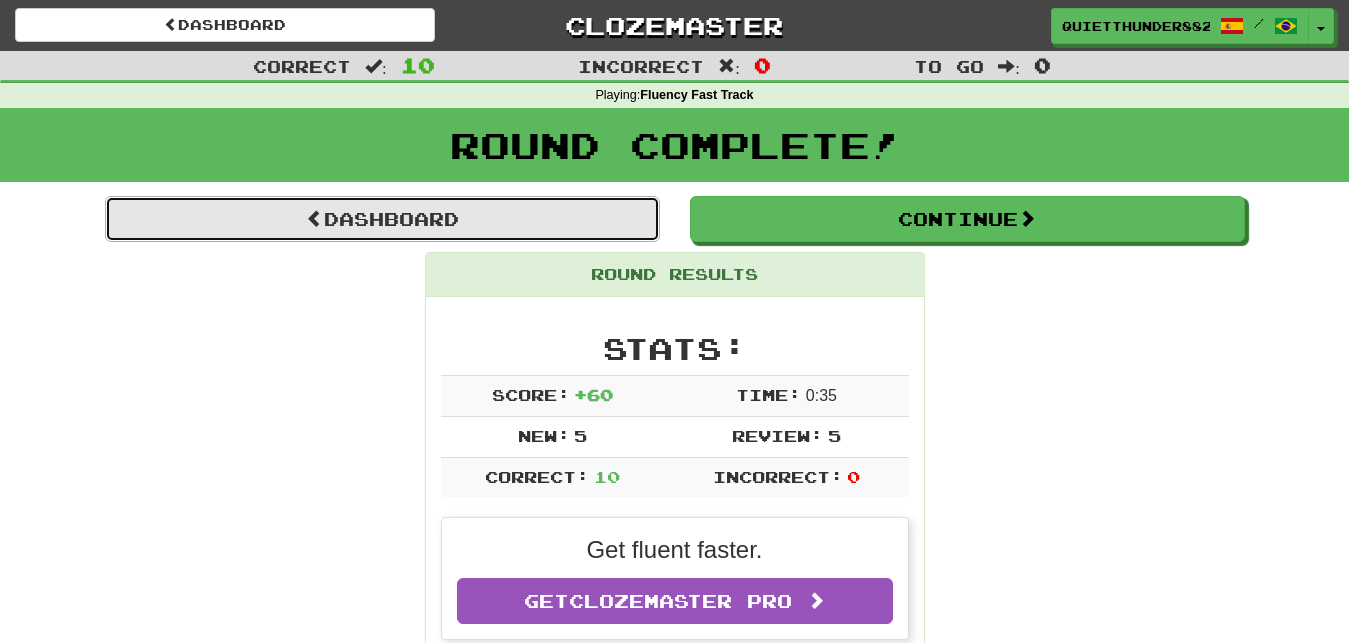 click on "Dashboard" at bounding box center (382, 219) 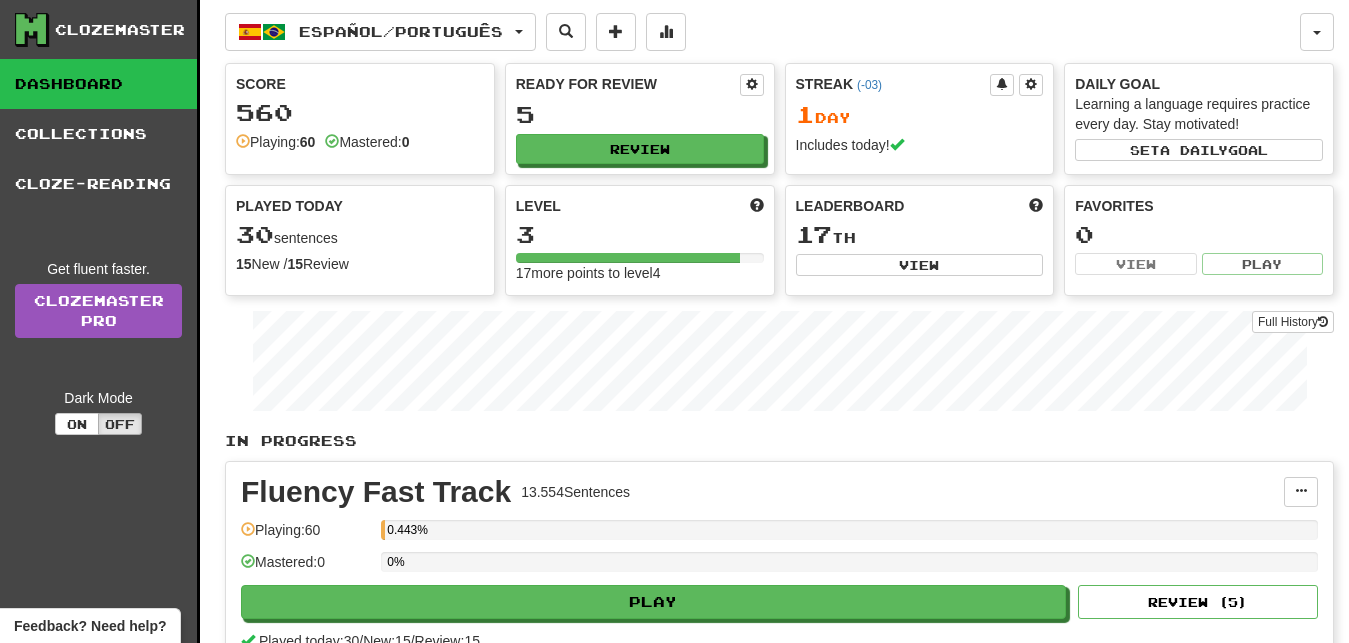 scroll, scrollTop: 0, scrollLeft: 0, axis: both 